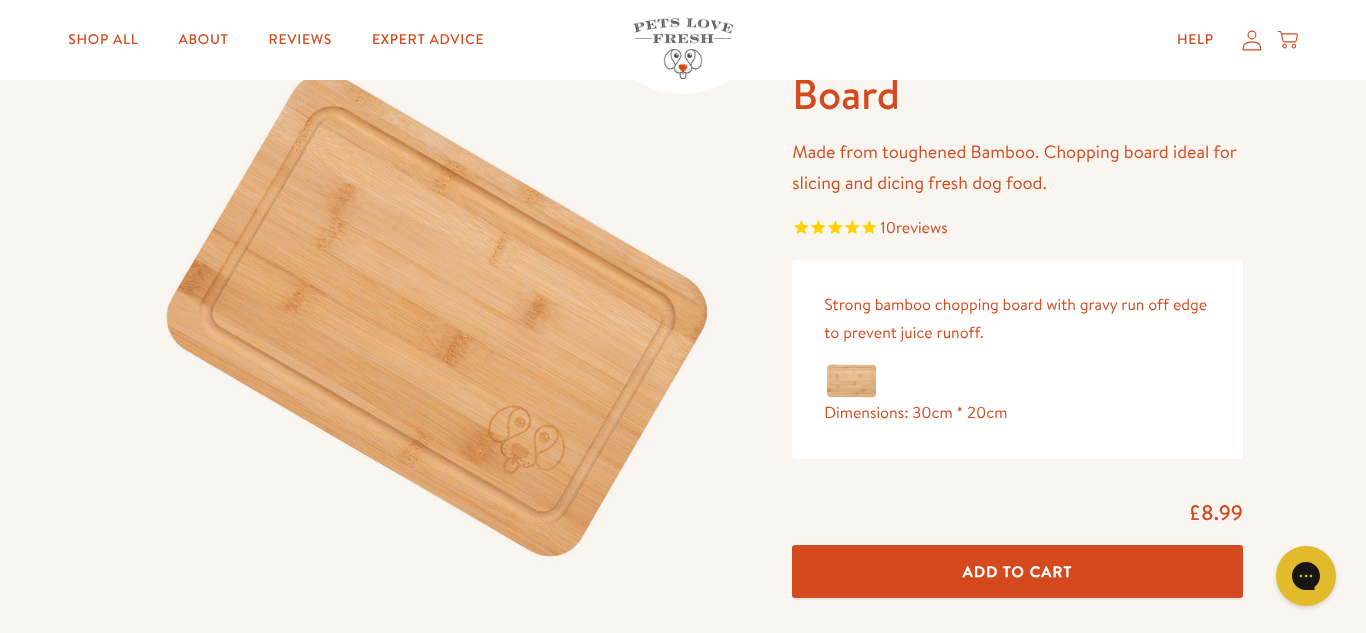 scroll, scrollTop: 179, scrollLeft: 0, axis: vertical 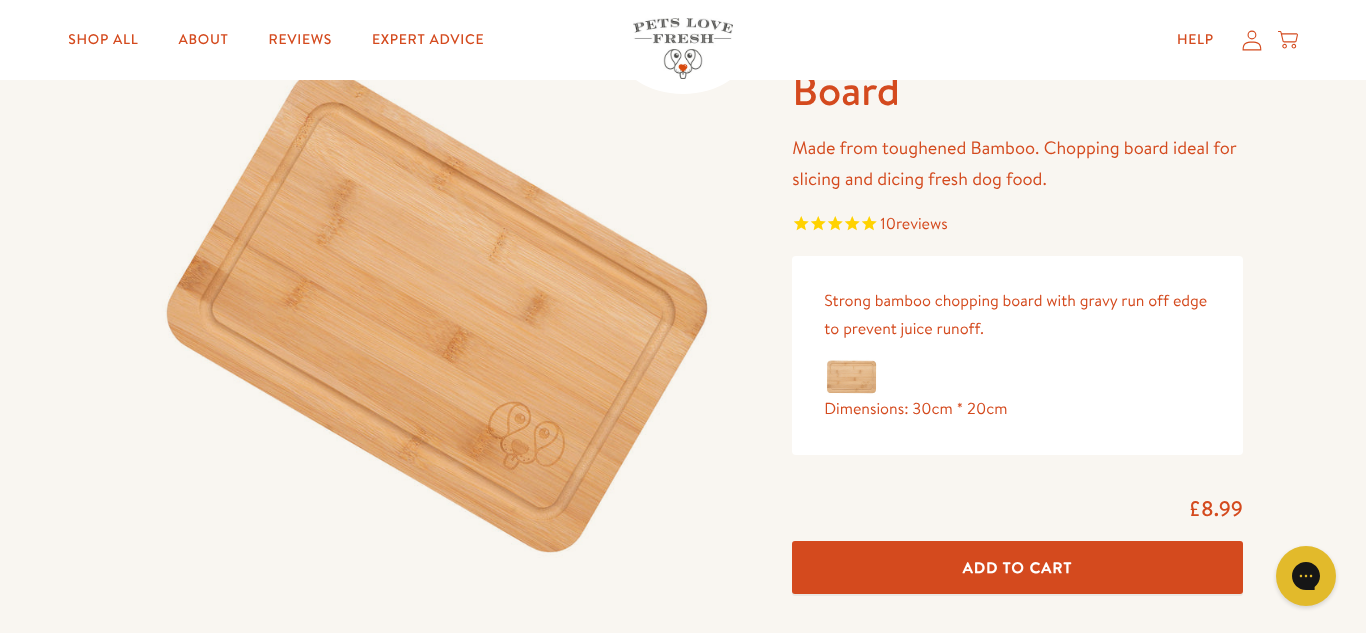 click on "Add To Cart" at bounding box center [1018, 567] 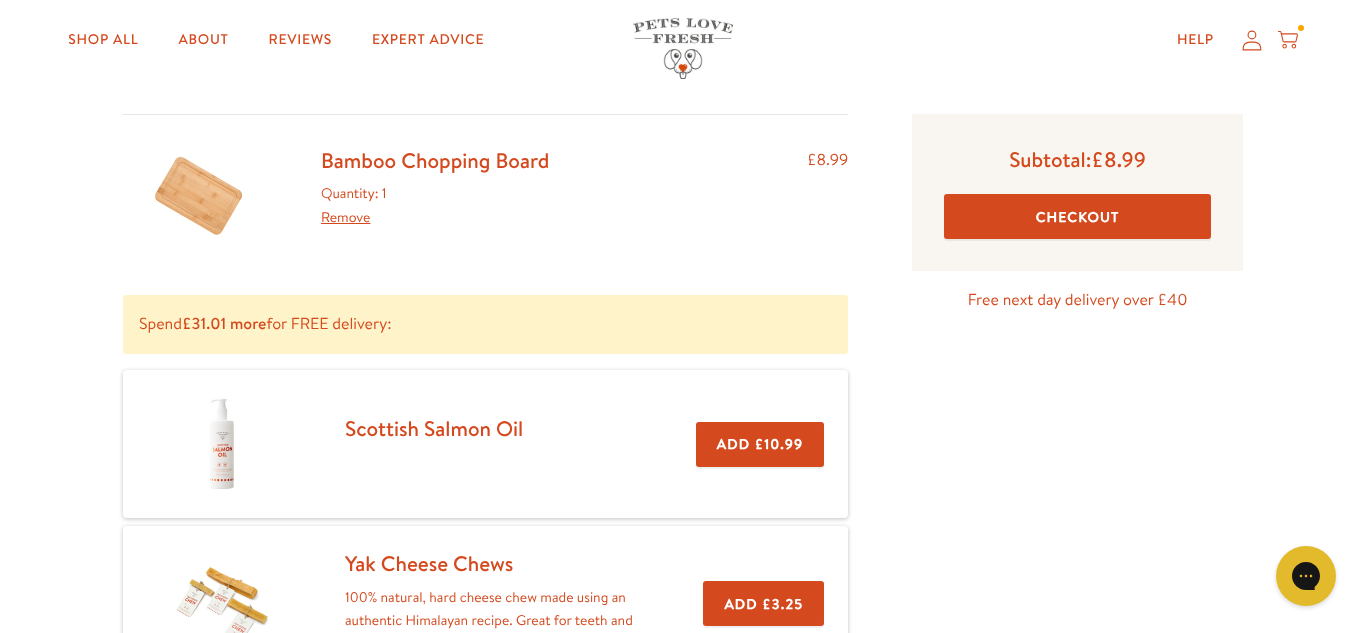 scroll, scrollTop: 113, scrollLeft: 0, axis: vertical 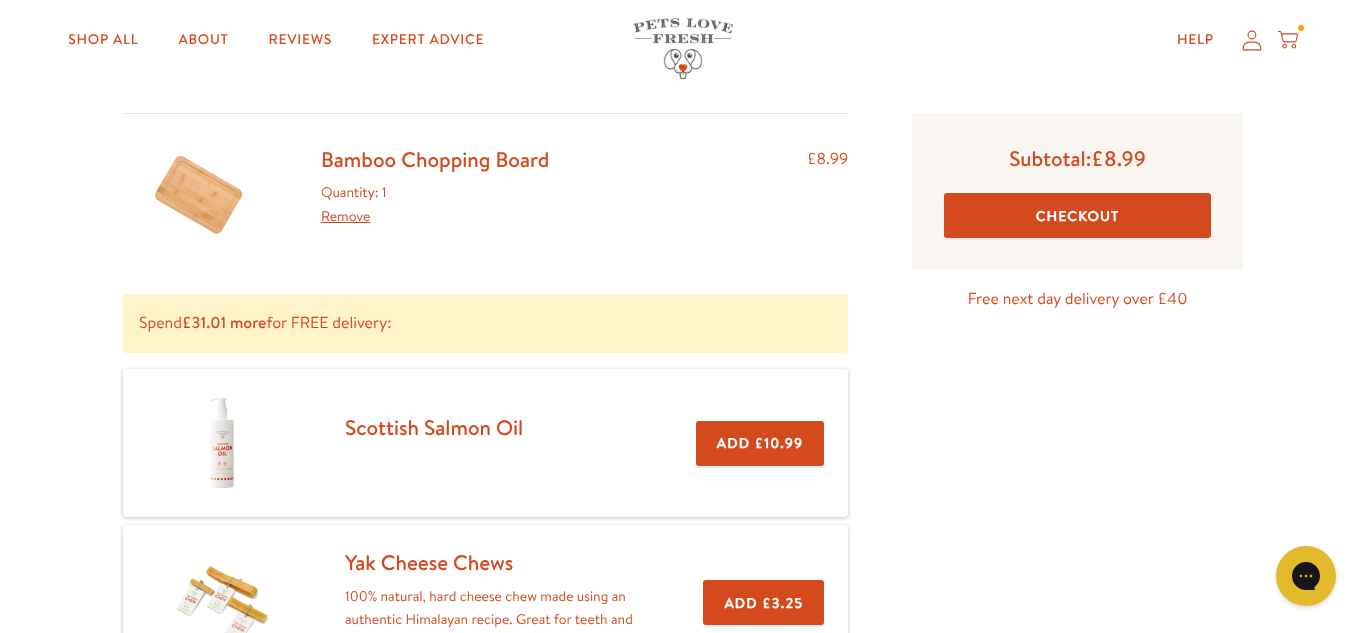 click on "Remove" at bounding box center [345, 216] 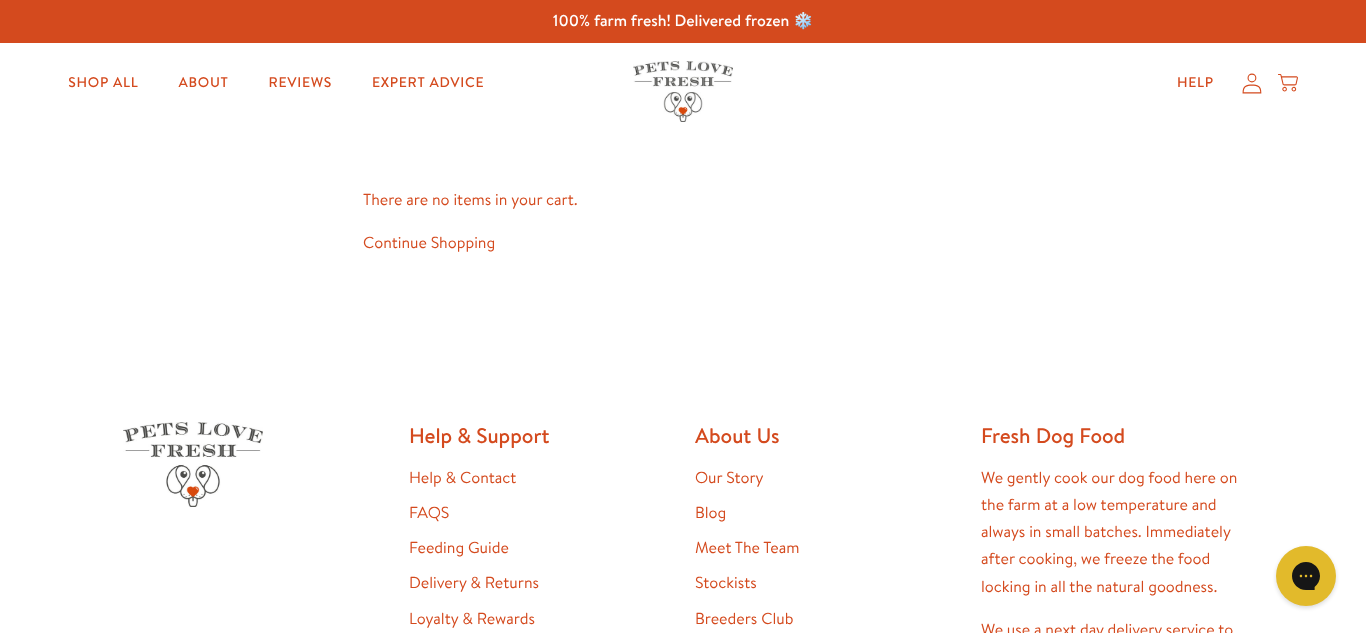 scroll, scrollTop: 0, scrollLeft: 0, axis: both 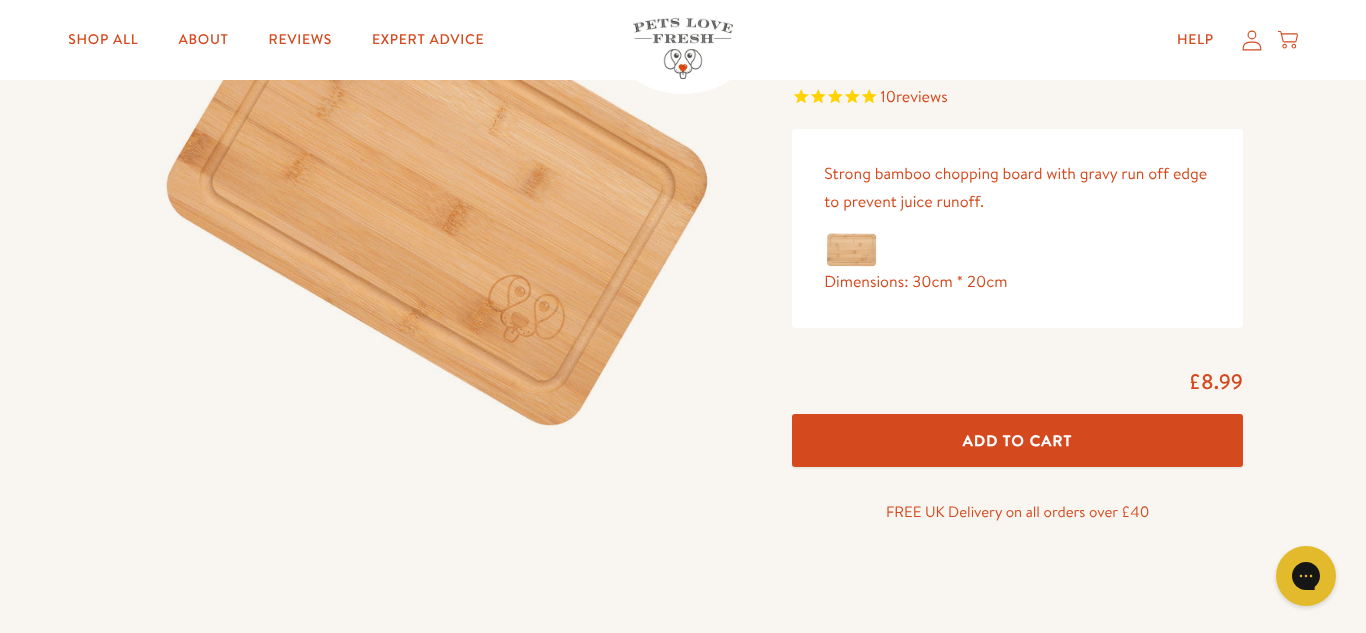 click on "Add To Cart" at bounding box center [1018, 440] 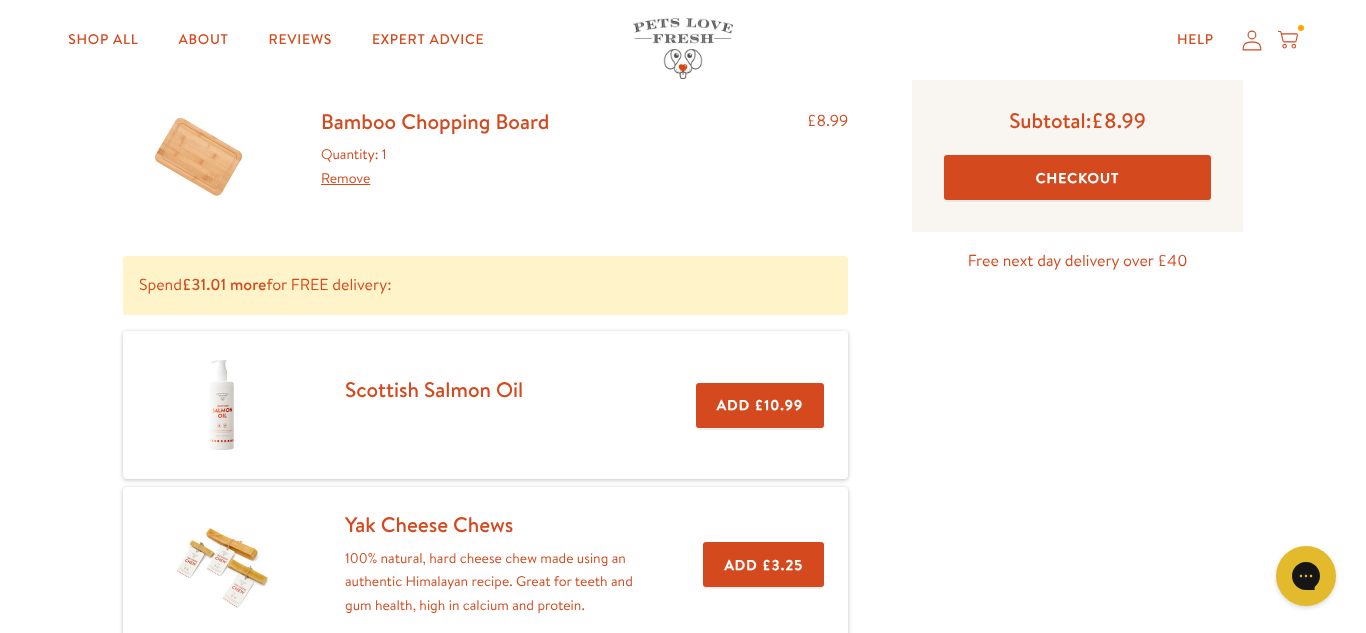 scroll, scrollTop: 153, scrollLeft: 0, axis: vertical 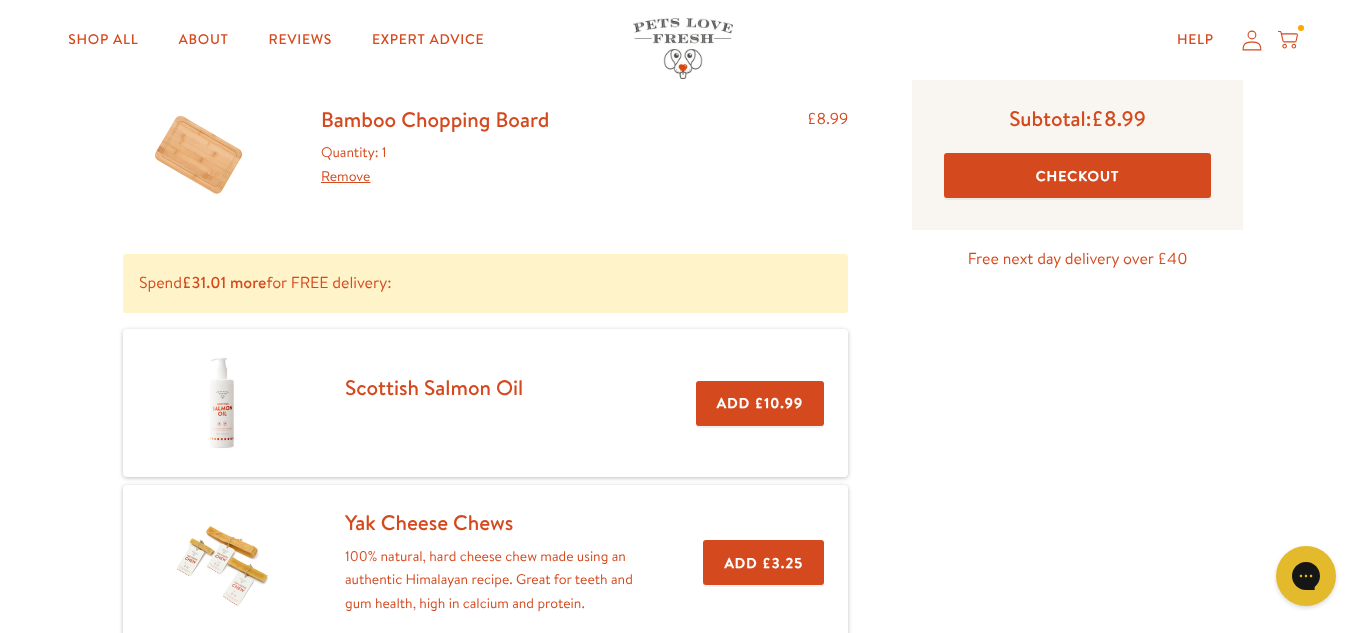 click on "Quantity: 1
Remove" at bounding box center [435, 165] 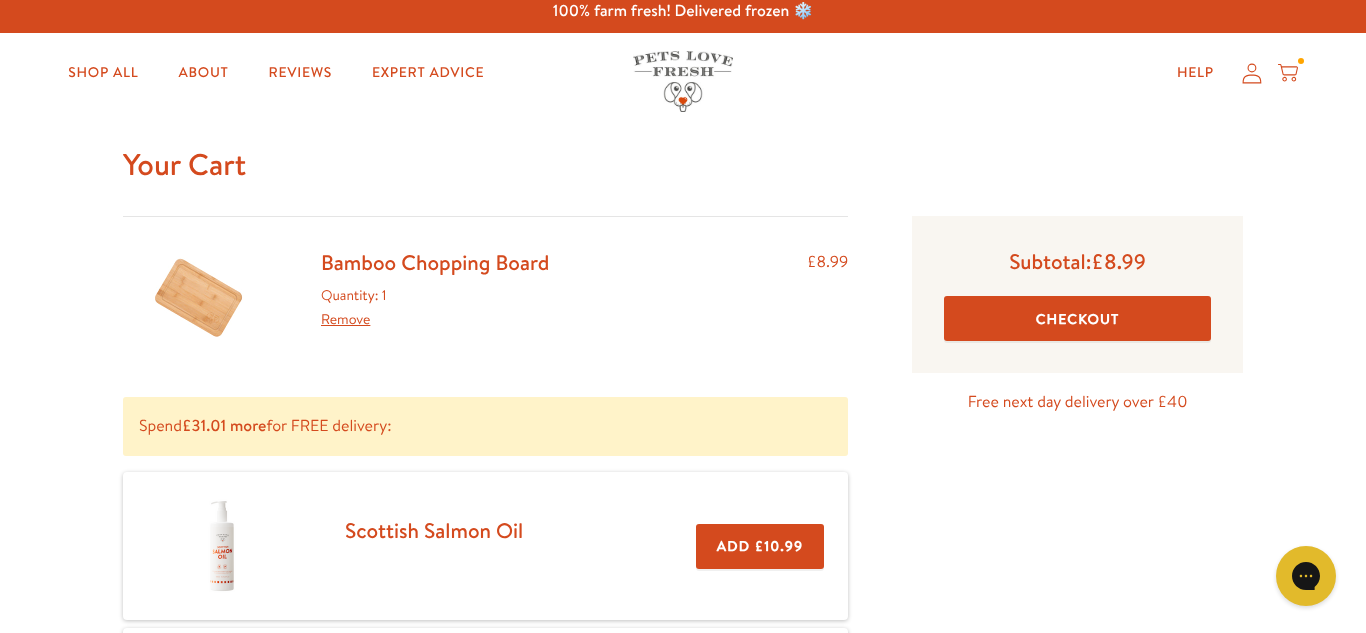 scroll, scrollTop: 0, scrollLeft: 0, axis: both 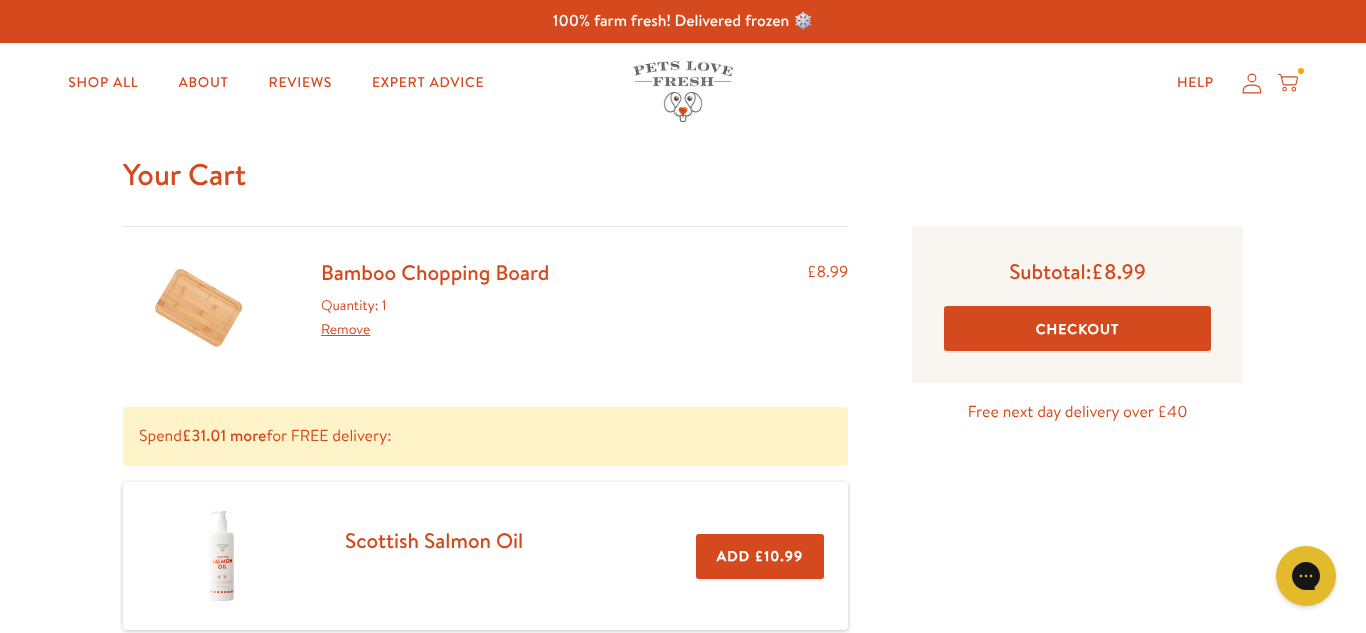 click at bounding box center [198, 309] 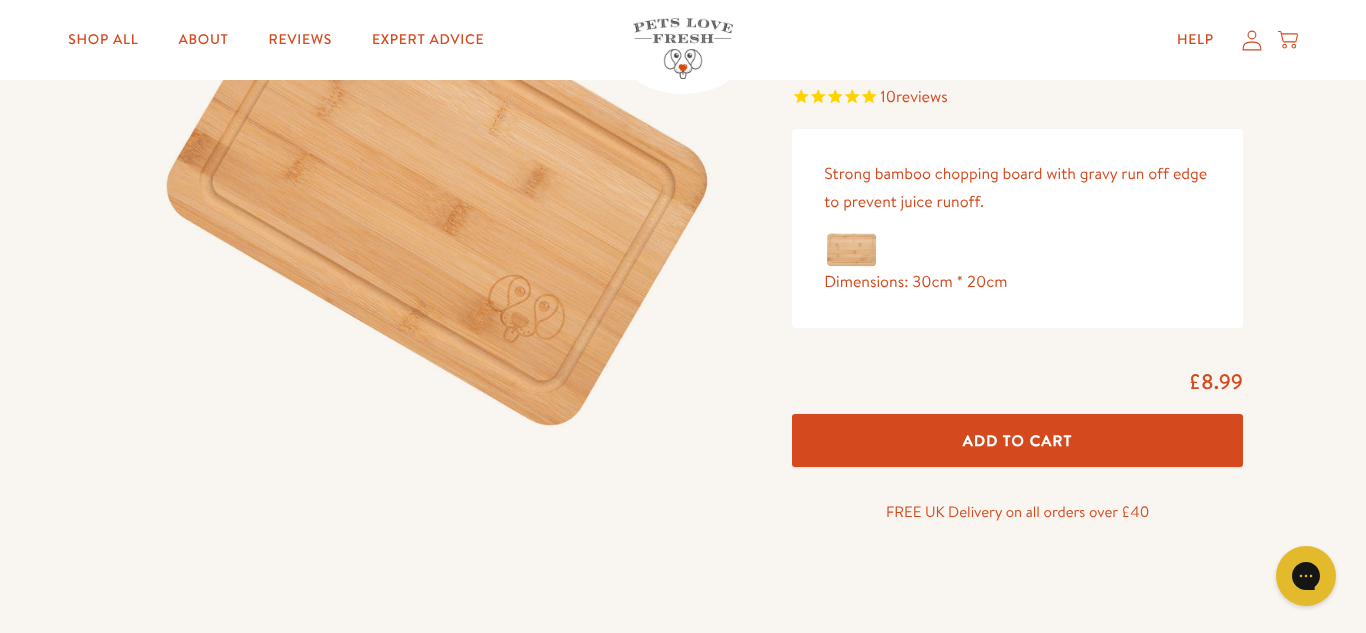 scroll, scrollTop: 311, scrollLeft: 0, axis: vertical 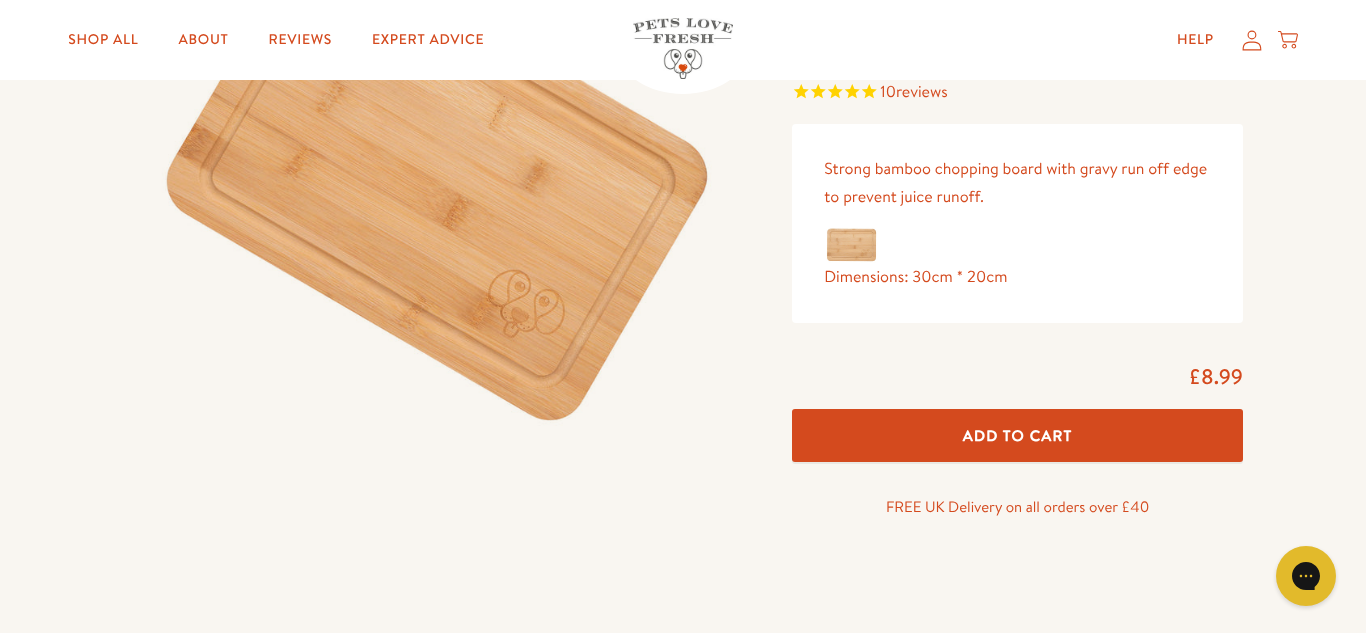 click on "Add To Cart" at bounding box center (1018, 435) 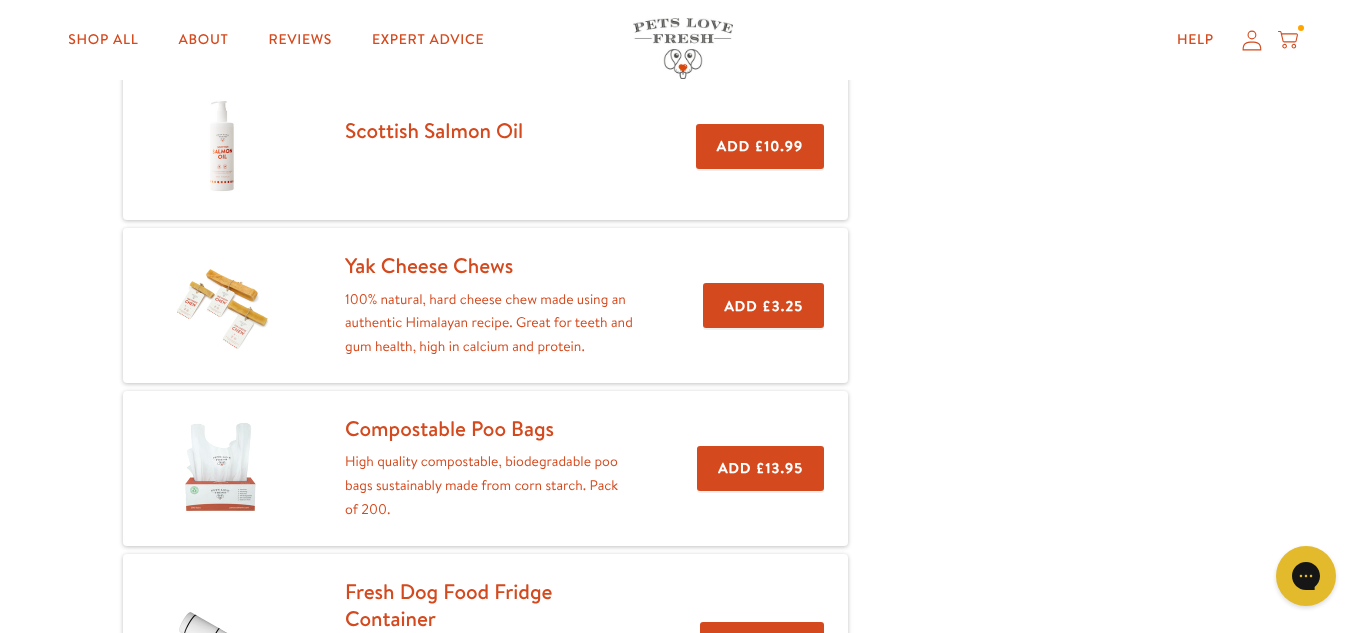 scroll, scrollTop: 405, scrollLeft: 0, axis: vertical 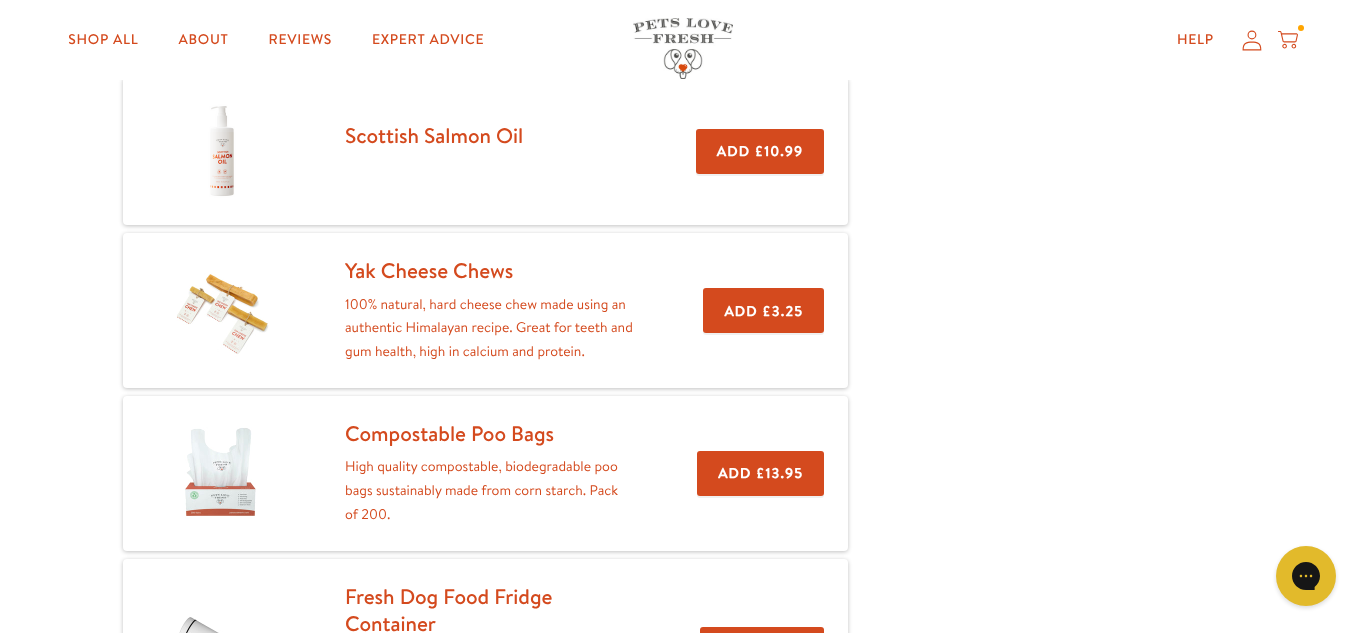 click at bounding box center (222, 311) 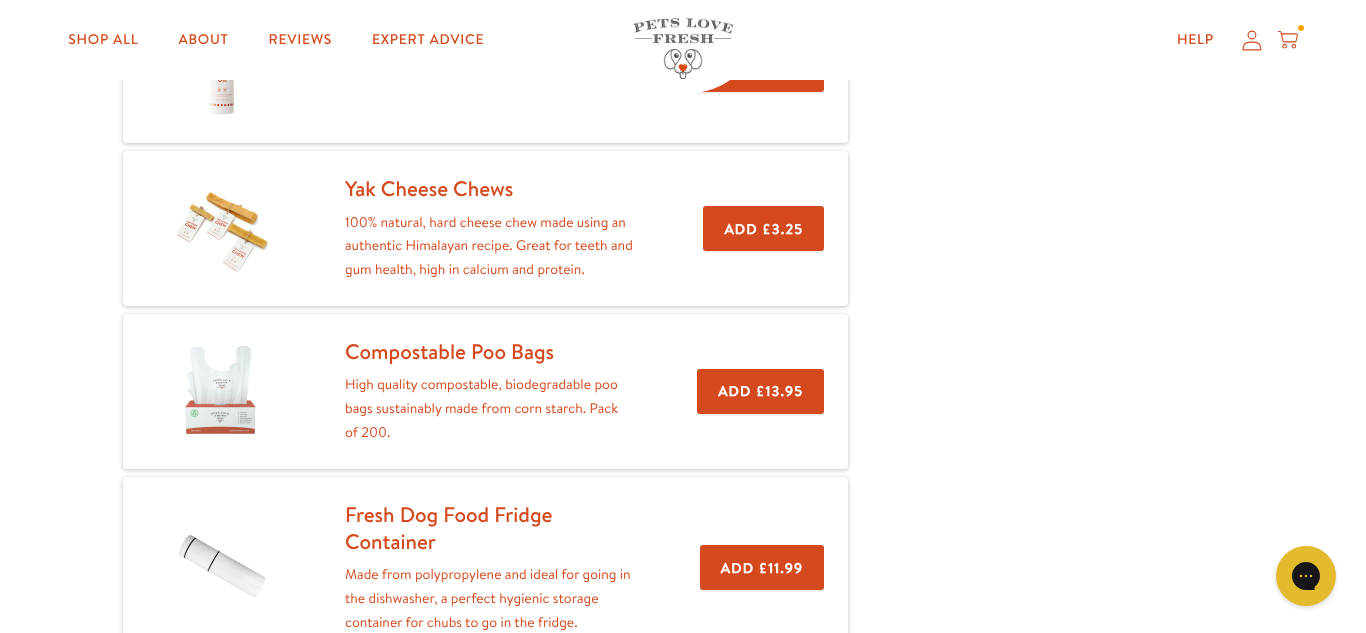 scroll, scrollTop: 493, scrollLeft: 0, axis: vertical 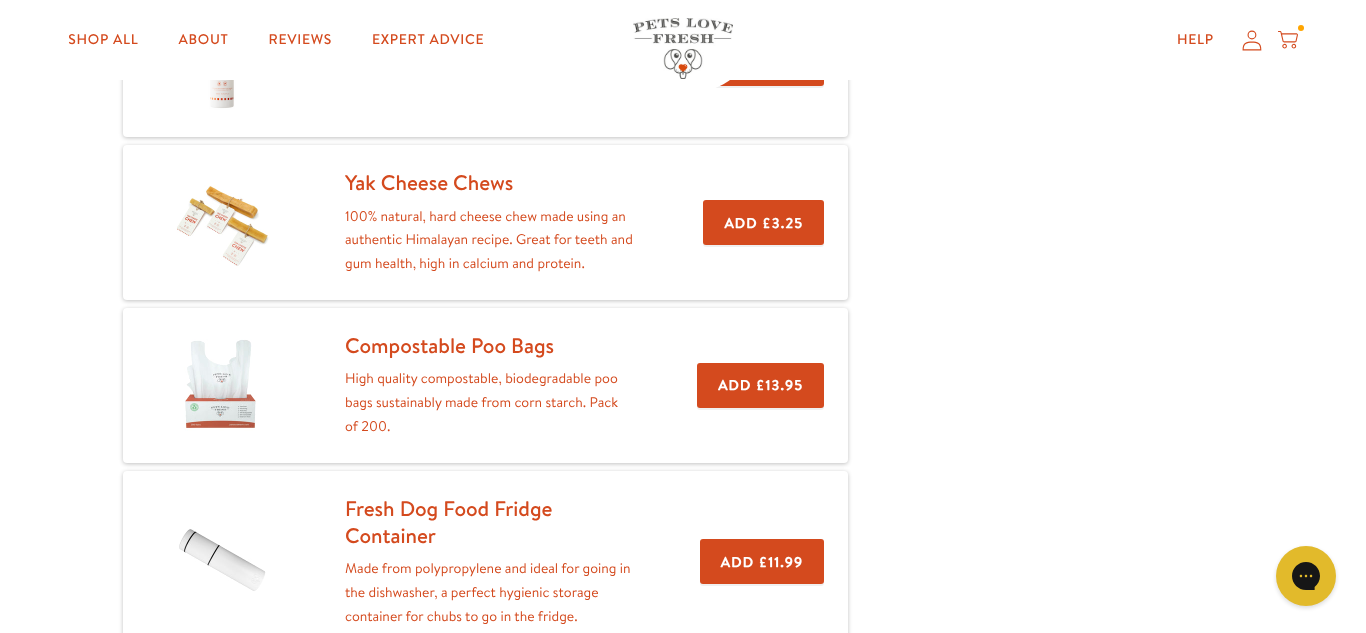 click on "100% natural, hard cheese chew made using an authentic Himalayan recipe. Great for teeth and gum health, high in calcium and protein." at bounding box center [492, 240] 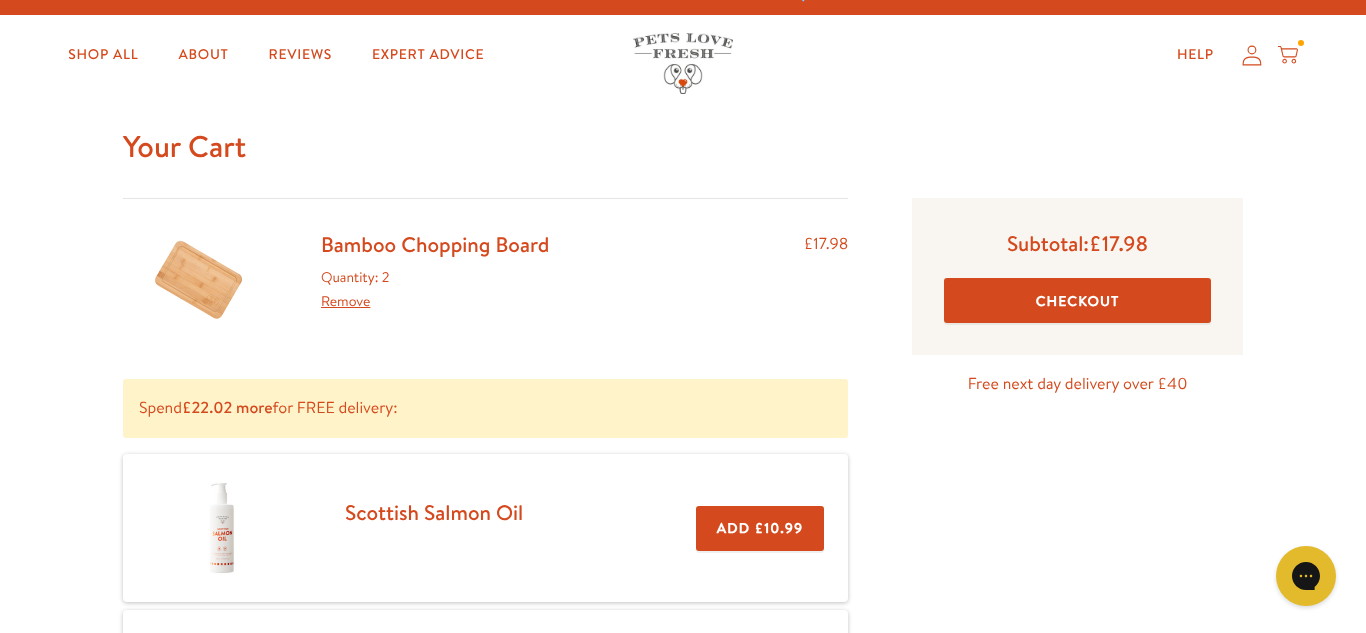 scroll, scrollTop: 0, scrollLeft: 0, axis: both 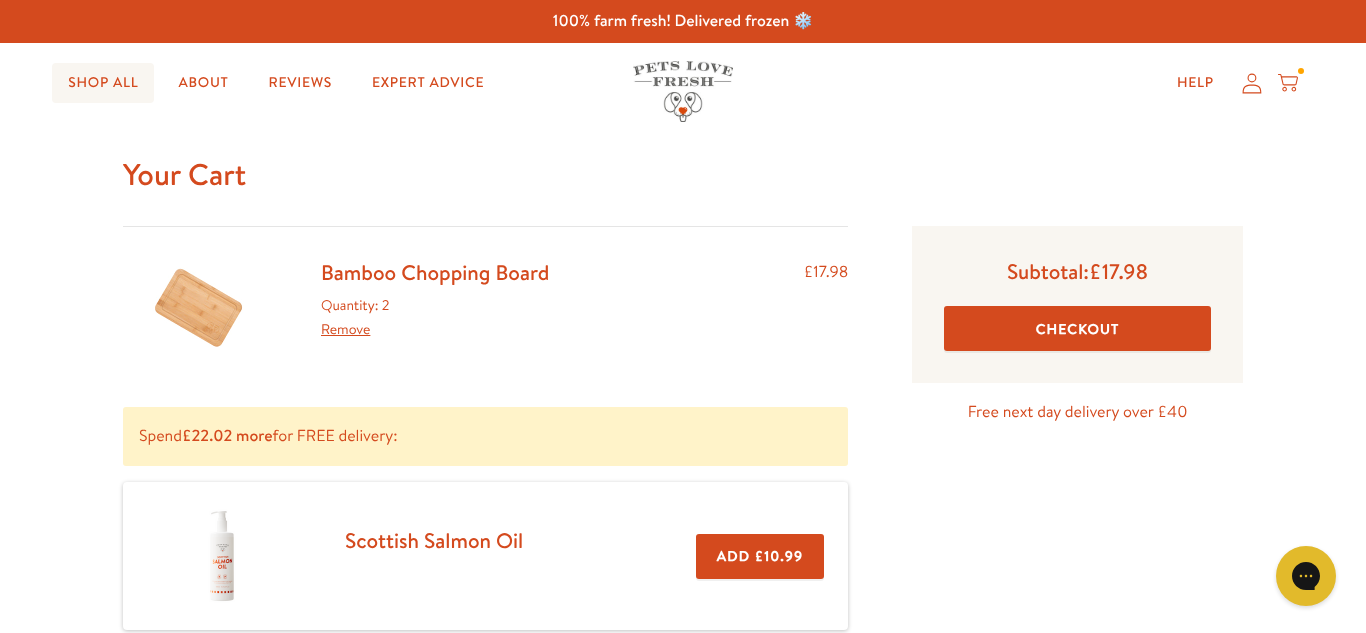 click on "Shop All" at bounding box center [103, 83] 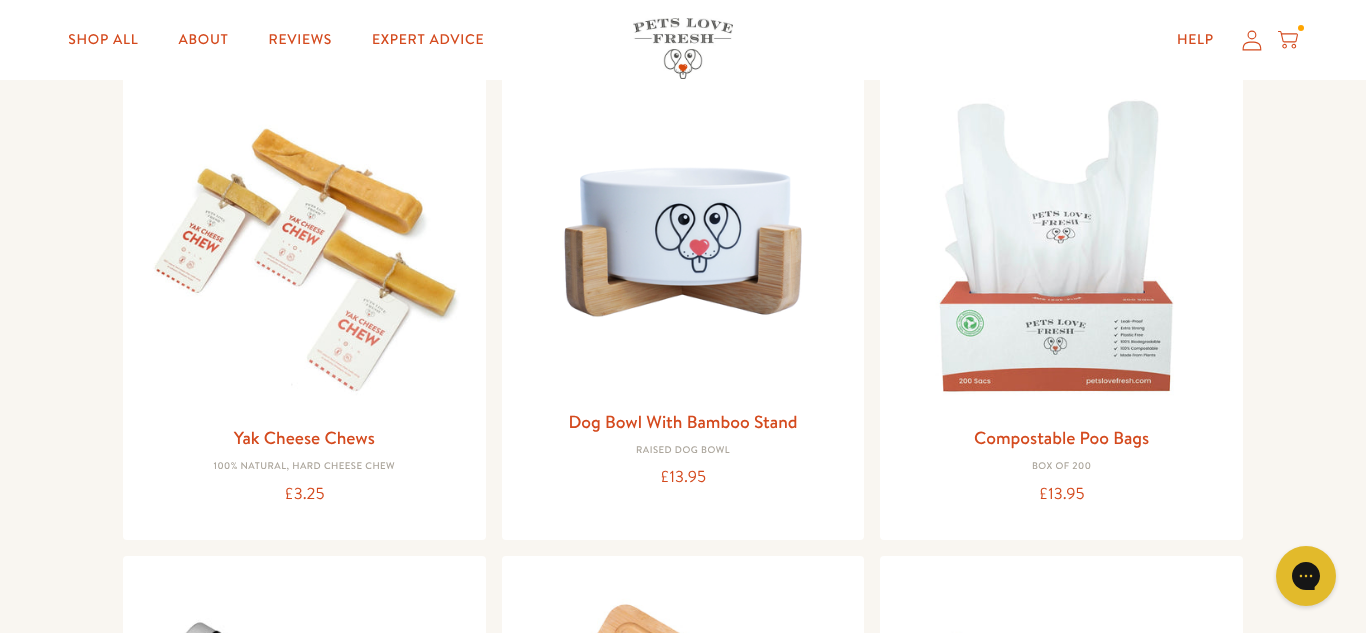 scroll, scrollTop: 1968, scrollLeft: 0, axis: vertical 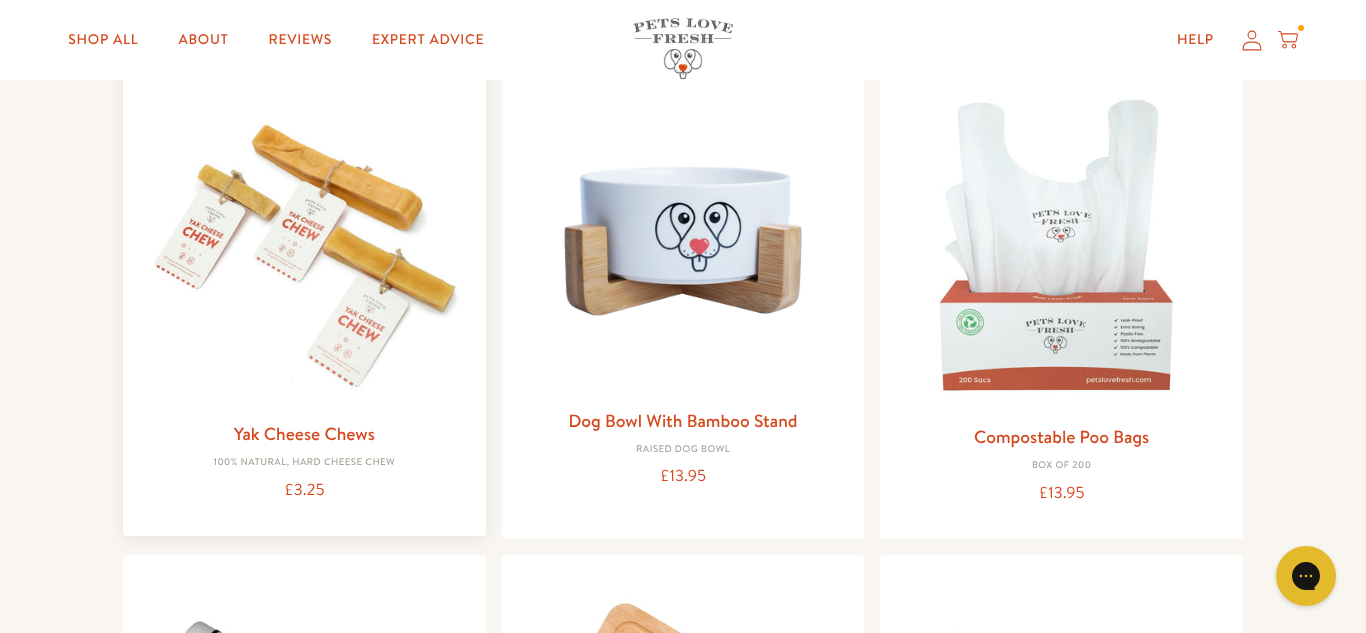 click at bounding box center [304, 246] 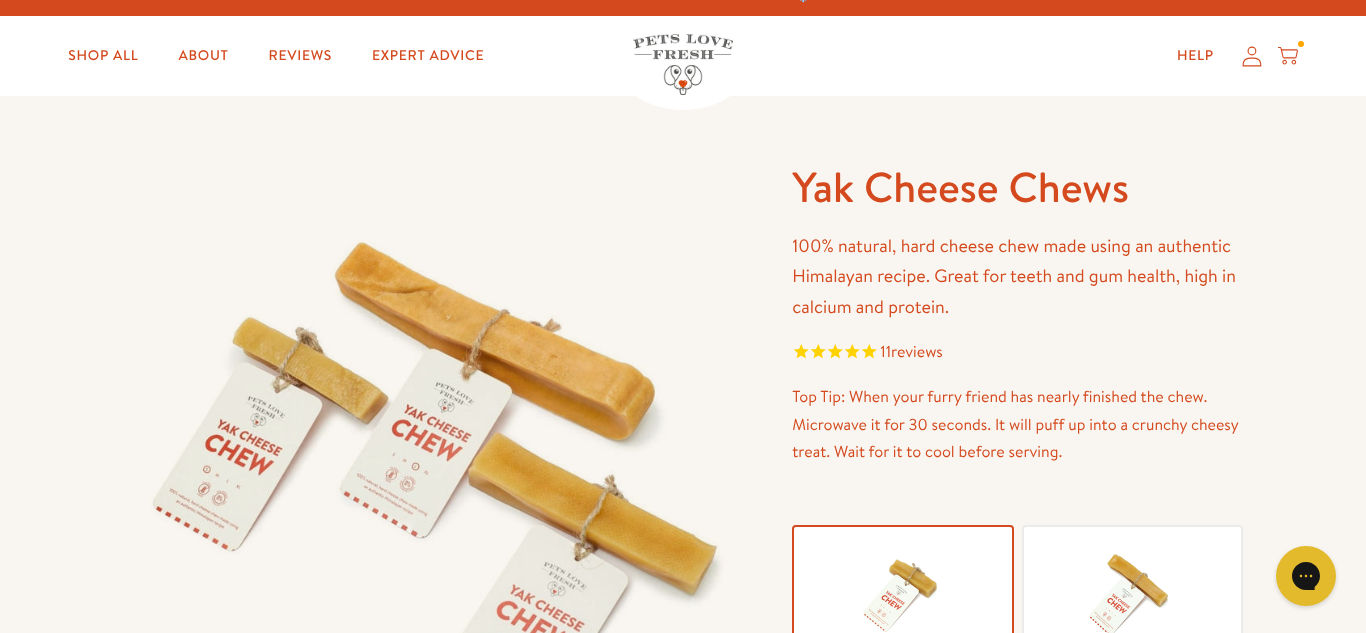 scroll, scrollTop: 0, scrollLeft: 0, axis: both 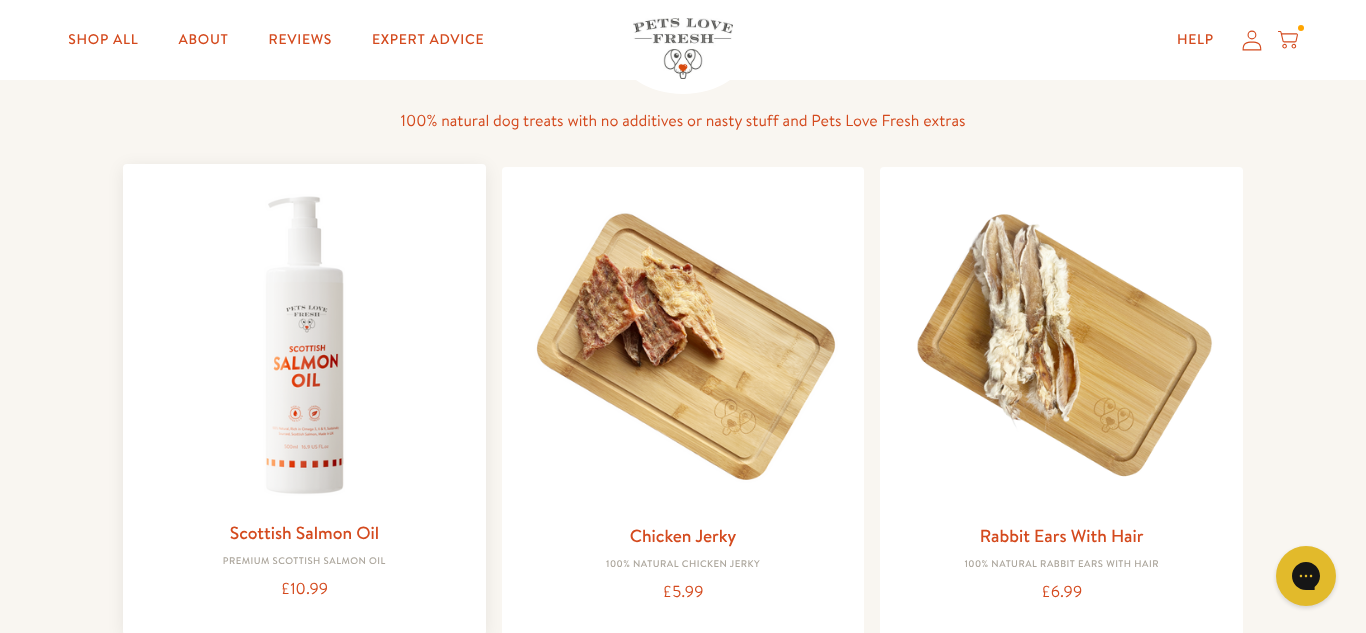 click at bounding box center (304, 345) 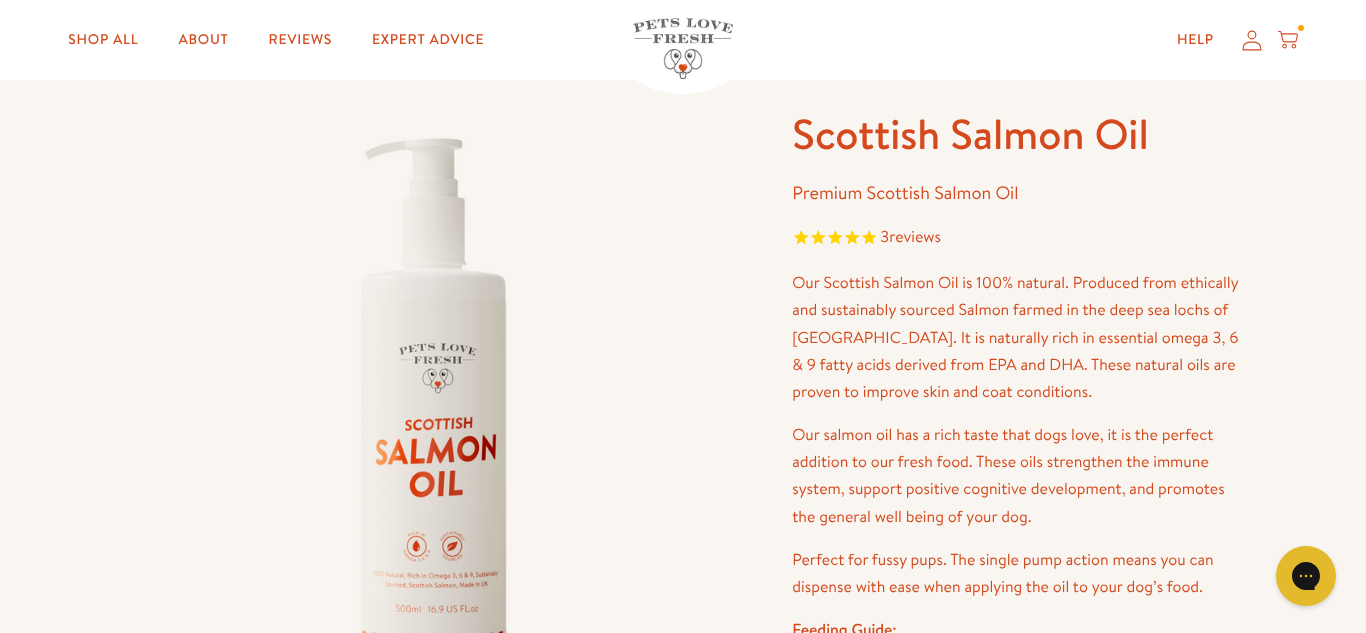 scroll, scrollTop: 0, scrollLeft: 0, axis: both 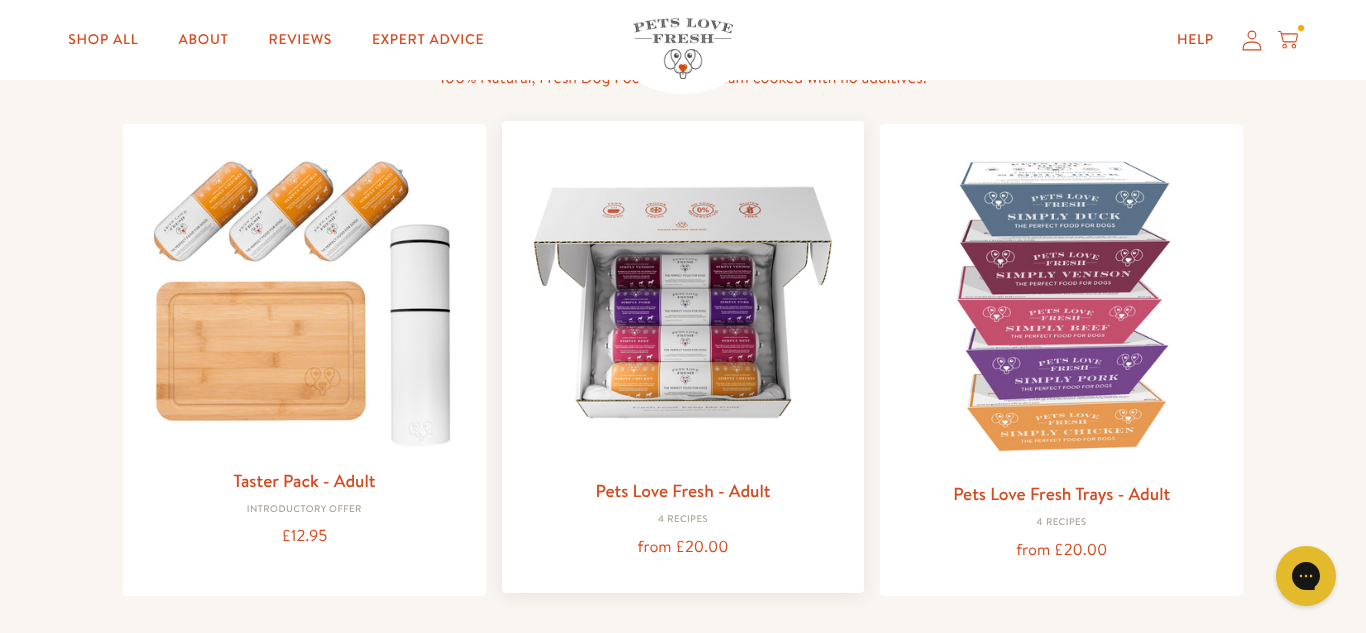 click at bounding box center (683, 302) 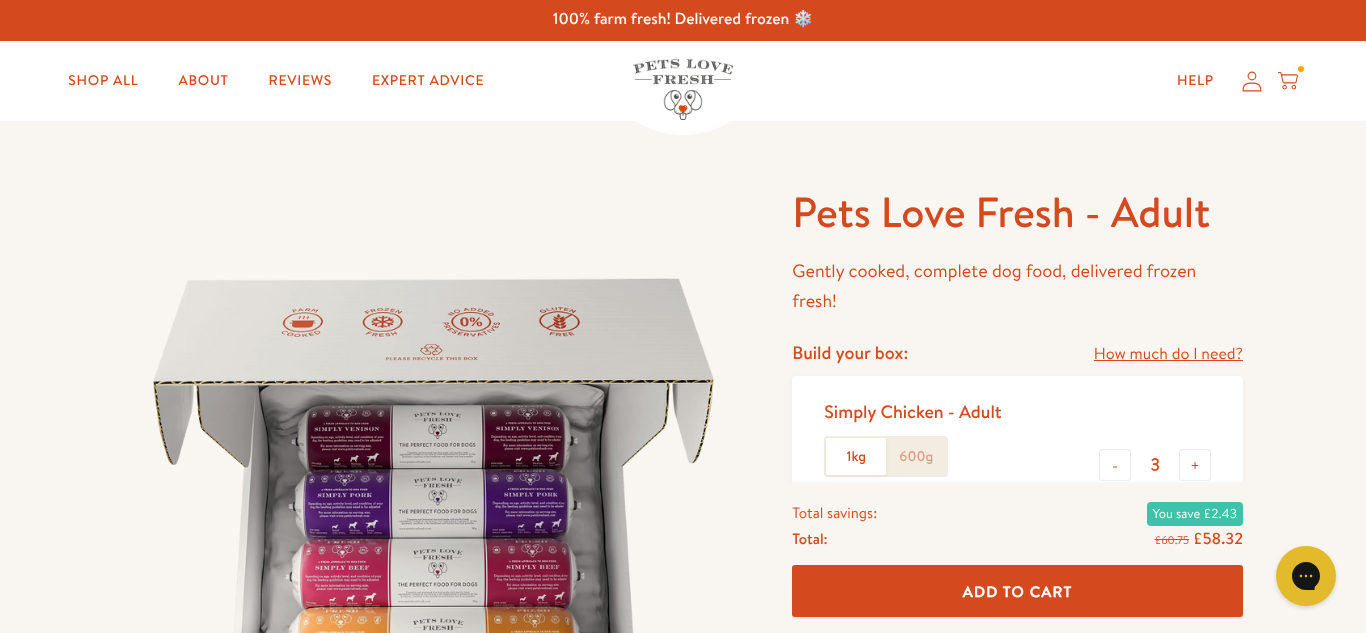 scroll, scrollTop: 0, scrollLeft: 0, axis: both 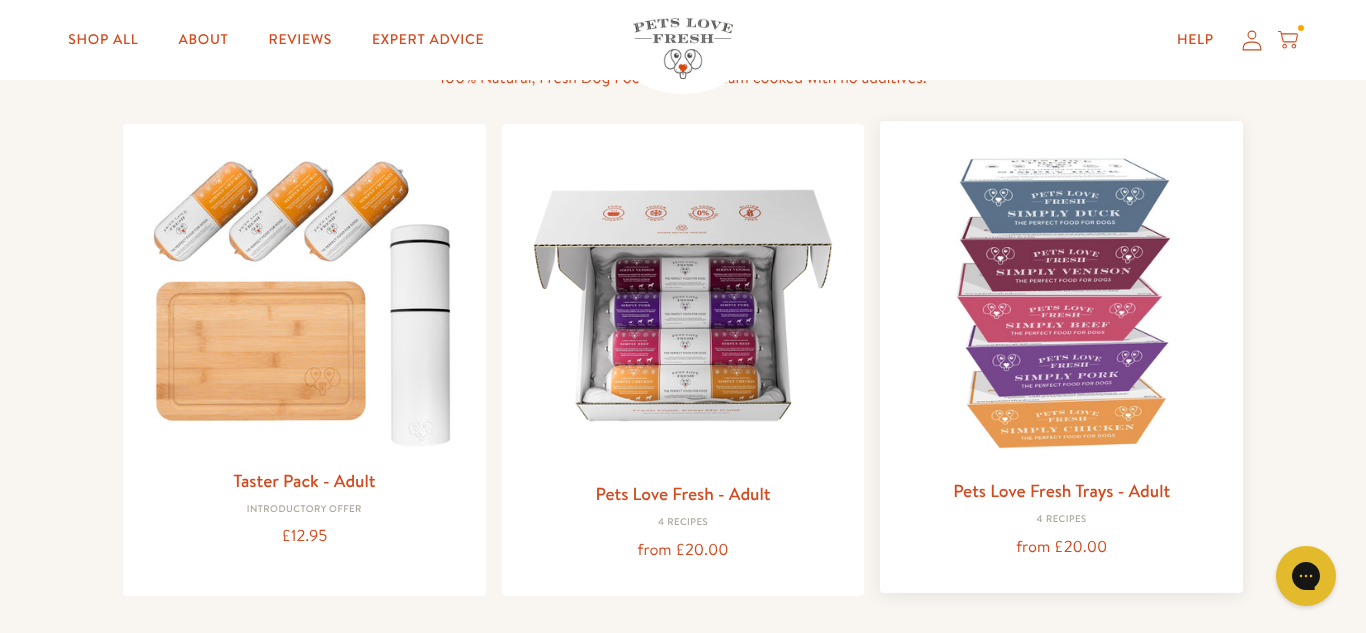 click at bounding box center [1061, 302] 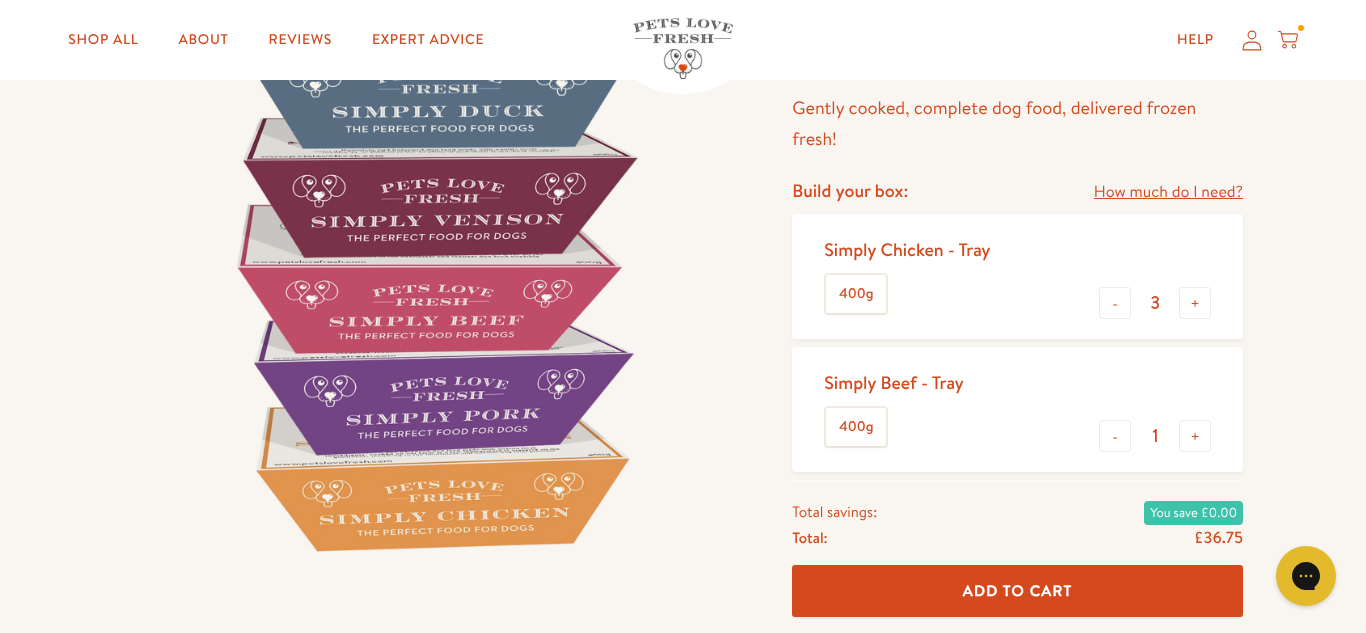 scroll, scrollTop: 190, scrollLeft: 0, axis: vertical 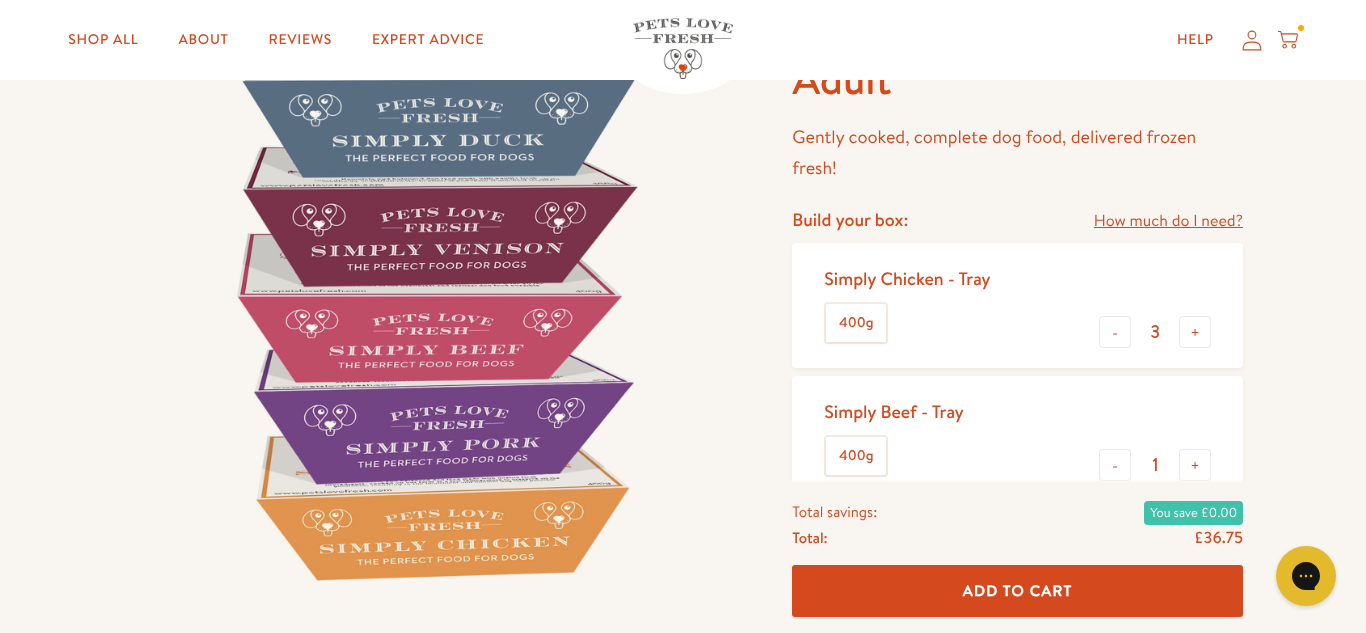 click on "How much do I need?" at bounding box center [1168, 221] 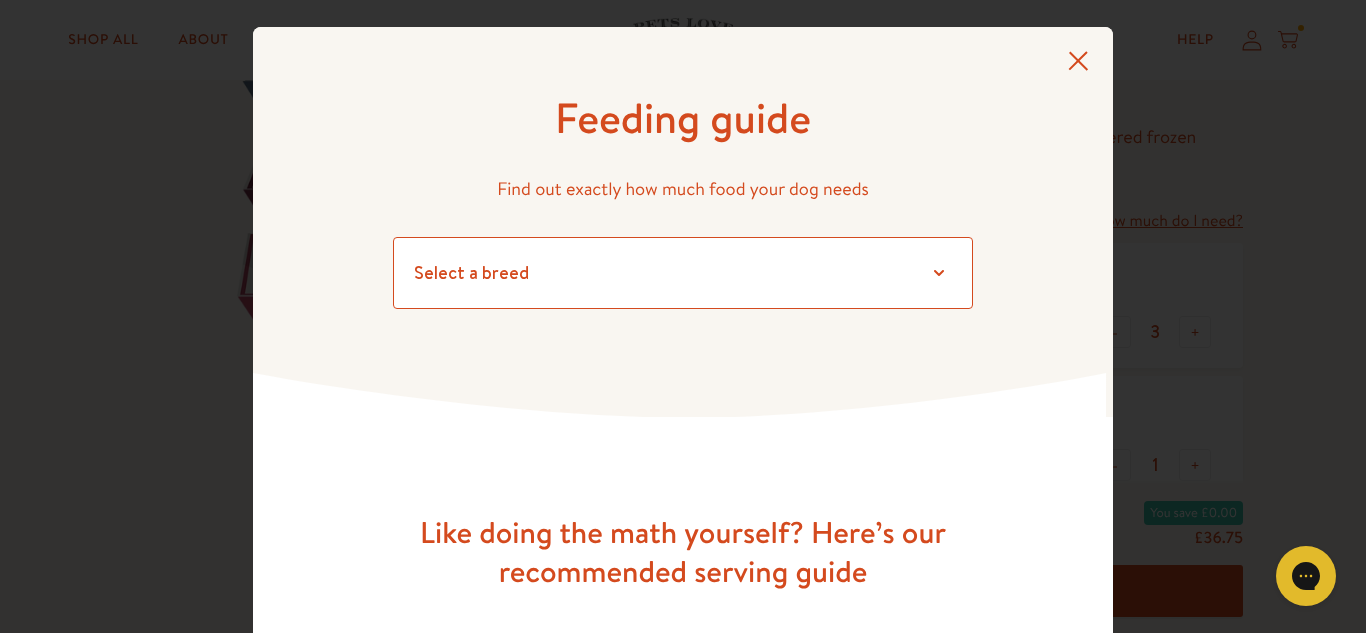 click on "Select a breed
Affenpinscher Afghan hound Airedale terrier Akita Alaskan Malamute American Staffordshire terrier American water spaniel Australian cattle dog Australian shepherd Australian terrier Basenji Basset hound Beagle Bearded collie Bedlington terrier Bernese mountain dog Bichon frise black and tan coonhound Bloodhound Border collie Border terrier Borzoi Boston terrier Bouvier des Flandres Boxer Briard Brittany Brussels griffon Bull terrier Bulldog Bullmastiff Cairn terrier Canaan dog Cavalier King Charles Spaniel Chesapeake Bay retriever Chihuahua Chinese crested Chinese shar-pei Chow chow Clumber spaniel Cocker spaniel Collie Curly-coated retriever Dachshund Dalmatian Doberman pinscher English cocker spaniel English setter English springer spaniel English toy spaniel Eskimo dog Finnish spitz Flat-coated retriever Fox terrier Foxhound French bulldog German shepherd German shorthaired pointer German wirehaired pointer Golden retriever Gordon setter Great Dane Pug" at bounding box center [683, 273] 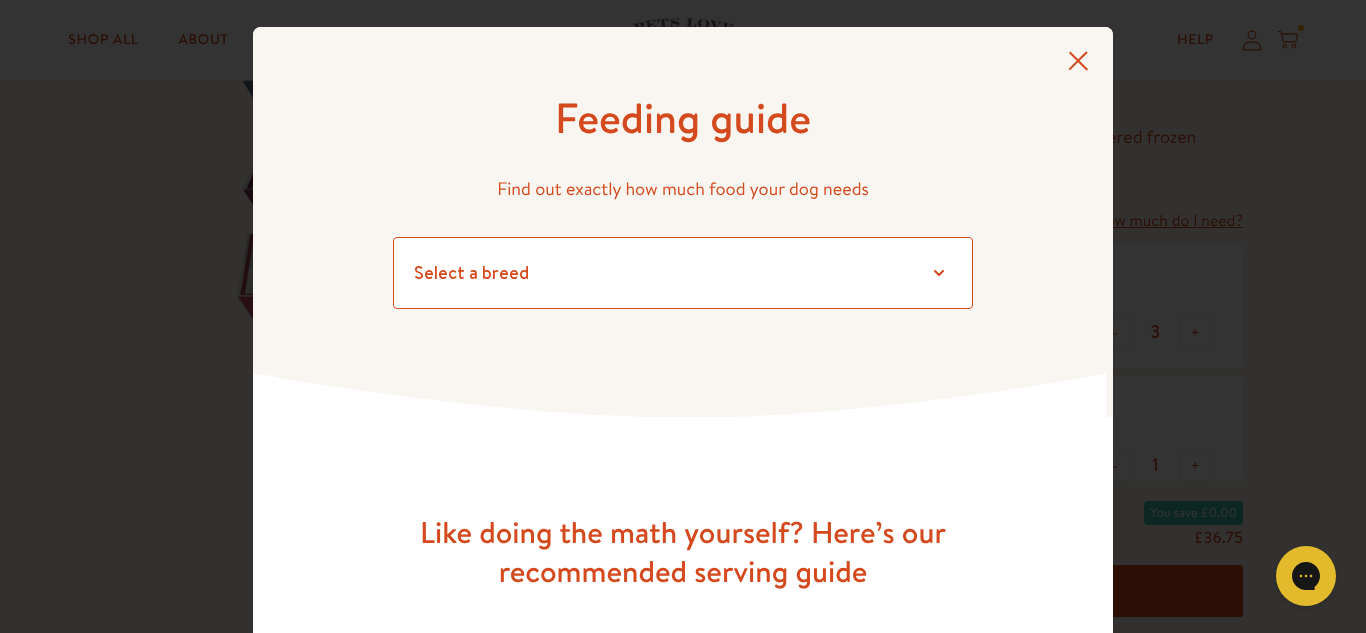 select on "7" 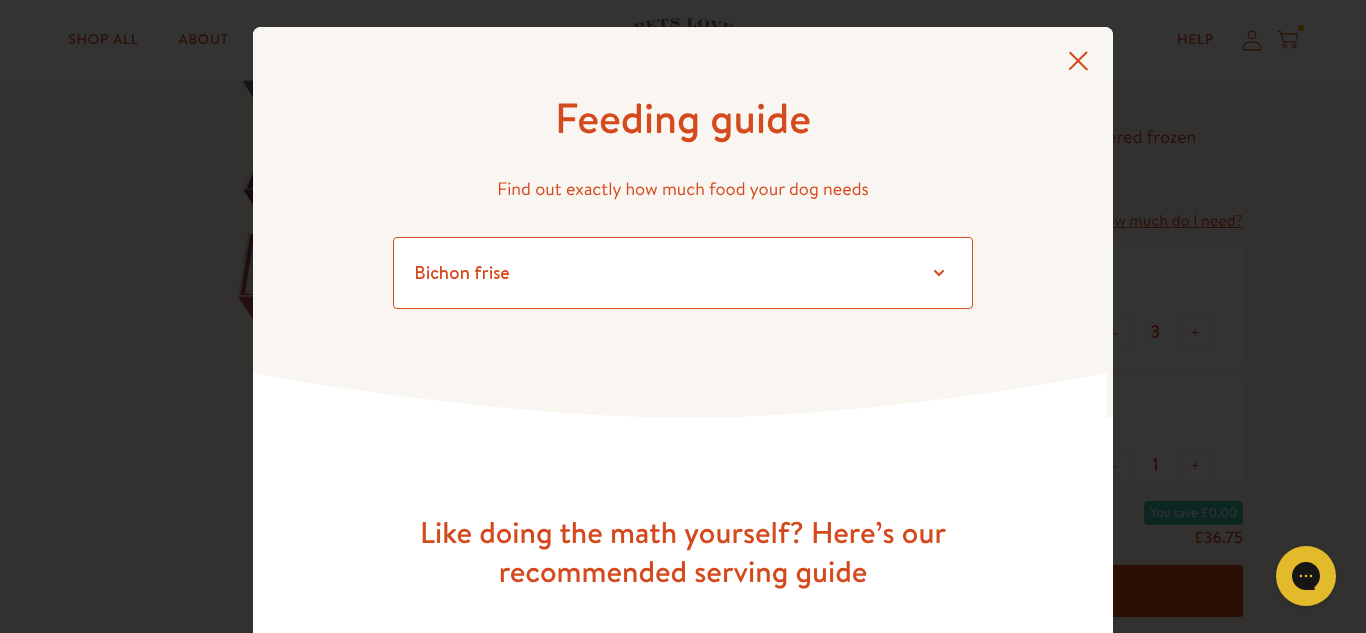 click on "Select a breed
Affenpinscher Afghan hound Airedale terrier Akita Alaskan Malamute American Staffordshire terrier American water spaniel Australian cattle dog Australian shepherd Australian terrier Basenji Basset hound Beagle Bearded collie Bedlington terrier Bernese mountain dog Bichon frise black and tan coonhound Bloodhound Border collie Border terrier Borzoi Boston terrier Bouvier des Flandres Boxer Briard Brittany Brussels griffon Bull terrier Bulldog Bullmastiff Cairn terrier Canaan dog Cavalier King Charles Spaniel Chesapeake Bay retriever Chihuahua Chinese crested Chinese shar-pei Chow chow Clumber spaniel Cocker spaniel Collie Curly-coated retriever Dachshund Dalmatian Doberman pinscher English cocker spaniel English setter English springer spaniel English toy spaniel Eskimo dog Finnish spitz Flat-coated retriever Fox terrier Foxhound French bulldog German shepherd German shorthaired pointer German wirehaired pointer Golden retriever Gordon setter Great Dane Pug" at bounding box center [683, 273] 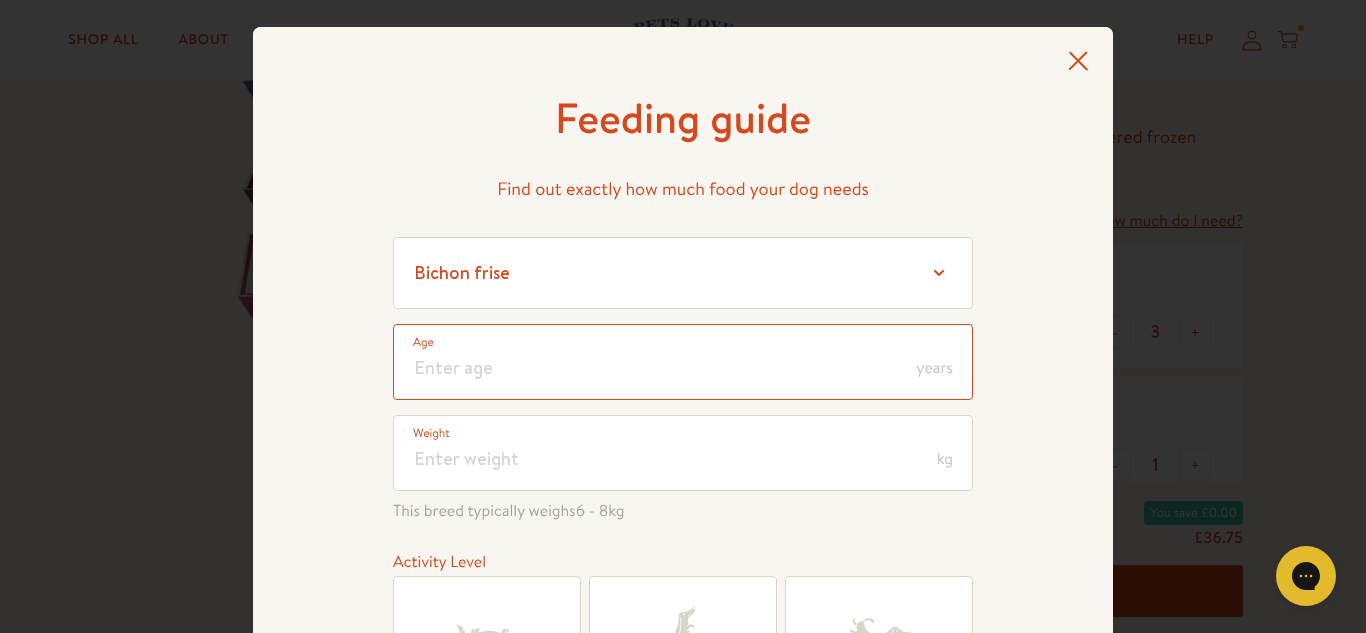 click at bounding box center (683, 362) 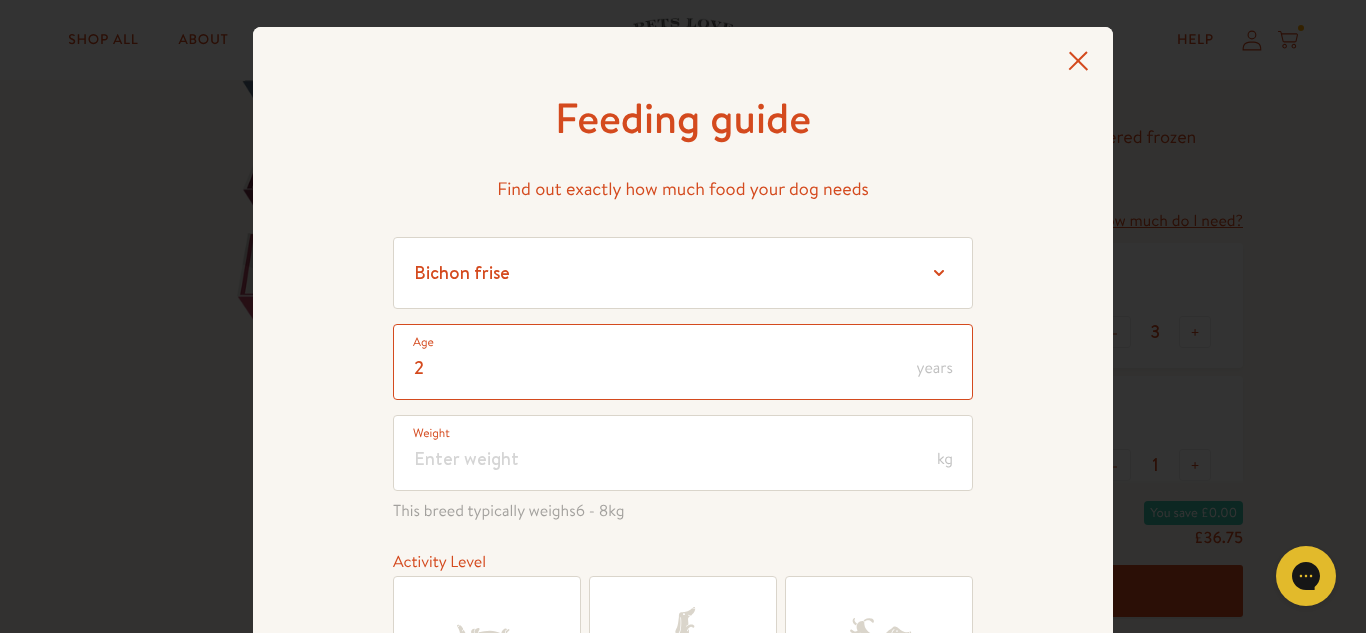type on "2" 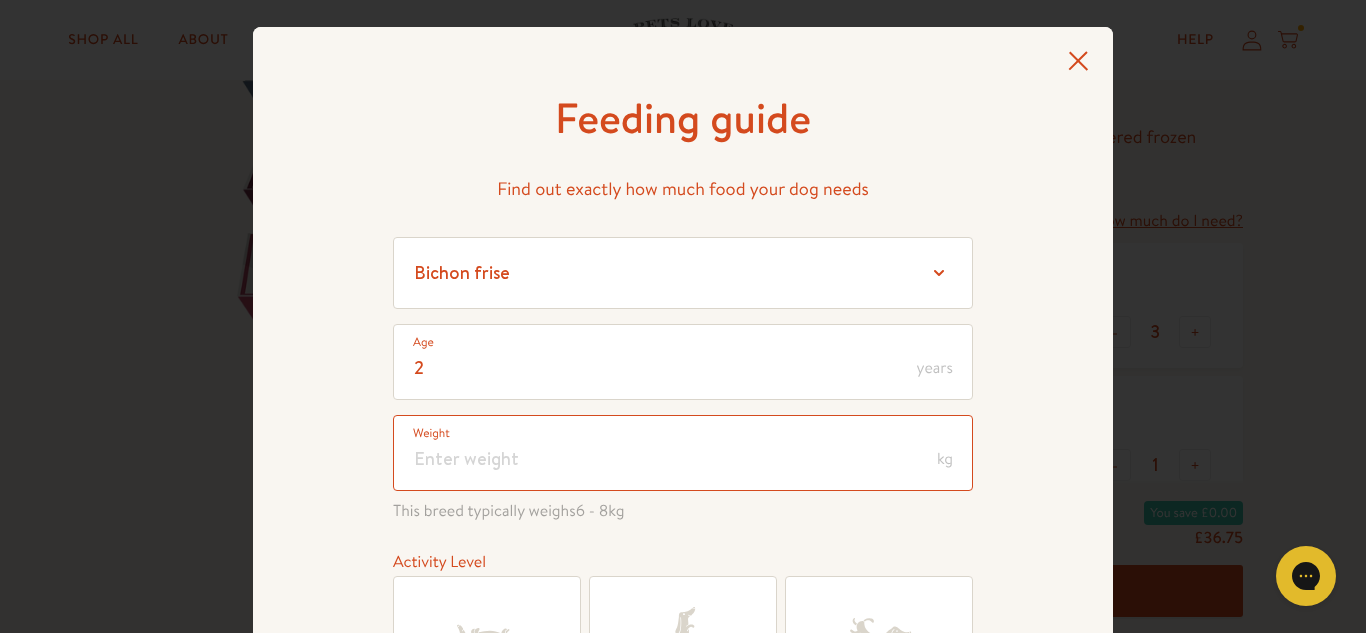 click at bounding box center [683, 453] 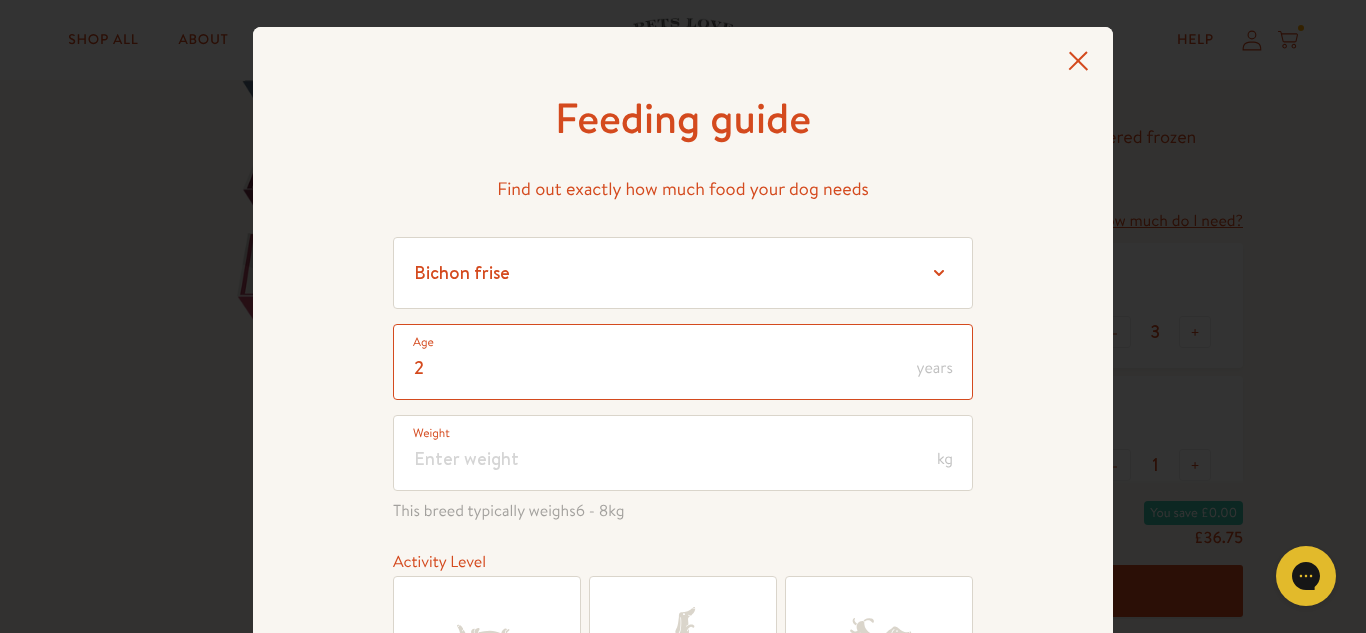 click on "2" at bounding box center [683, 362] 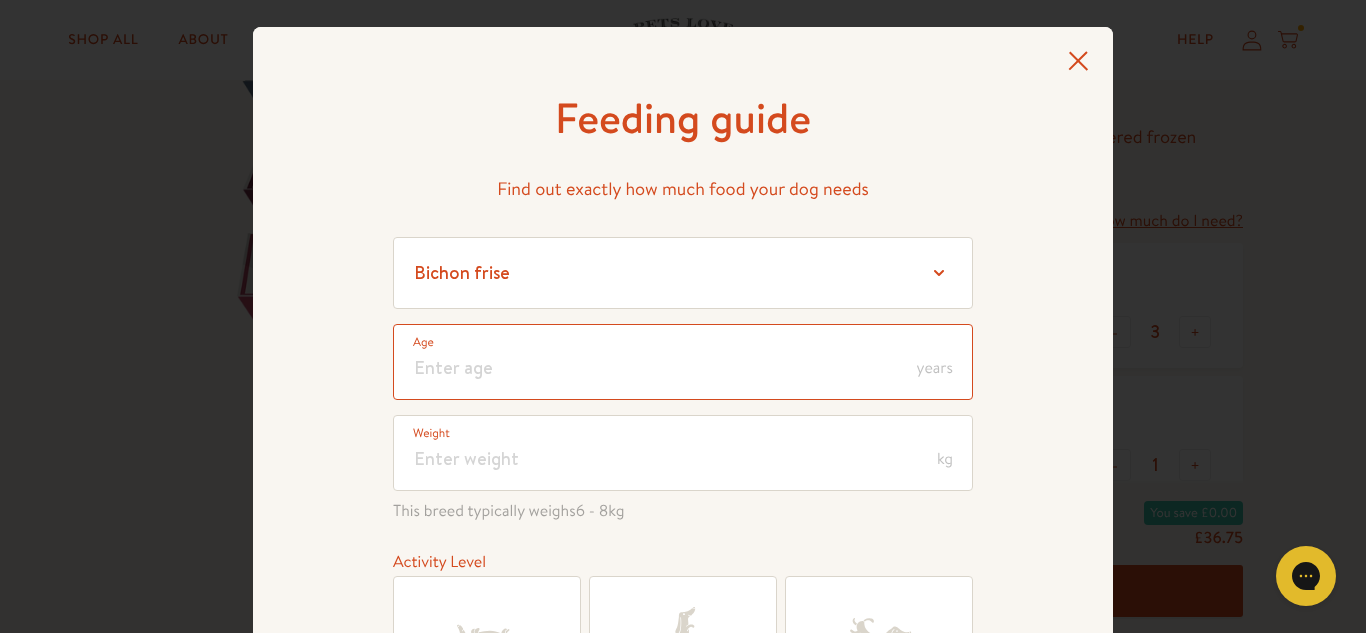type on "2" 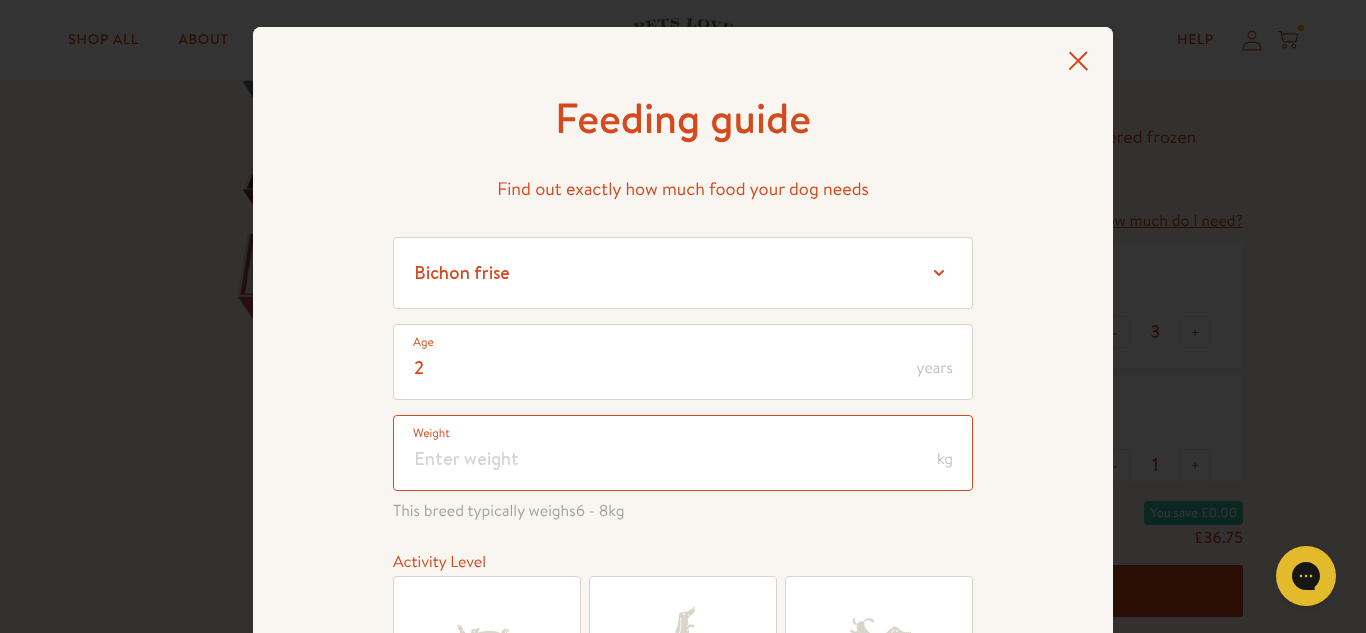 click at bounding box center (683, 453) 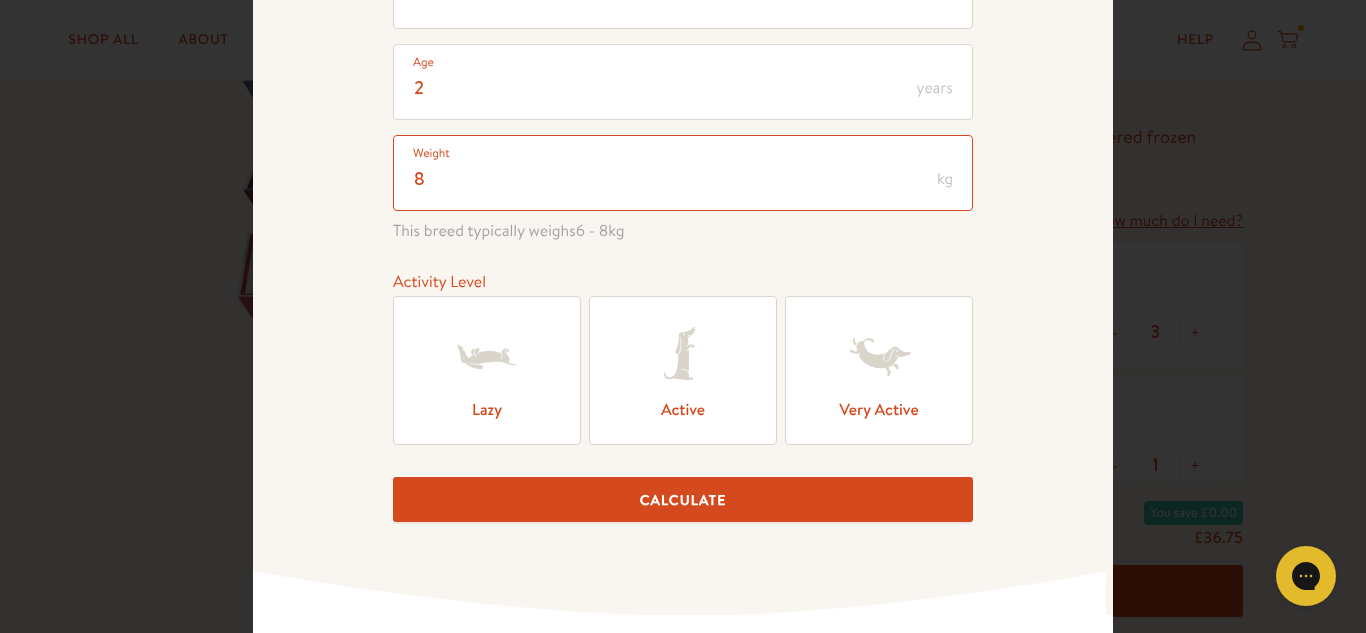 scroll, scrollTop: 299, scrollLeft: 0, axis: vertical 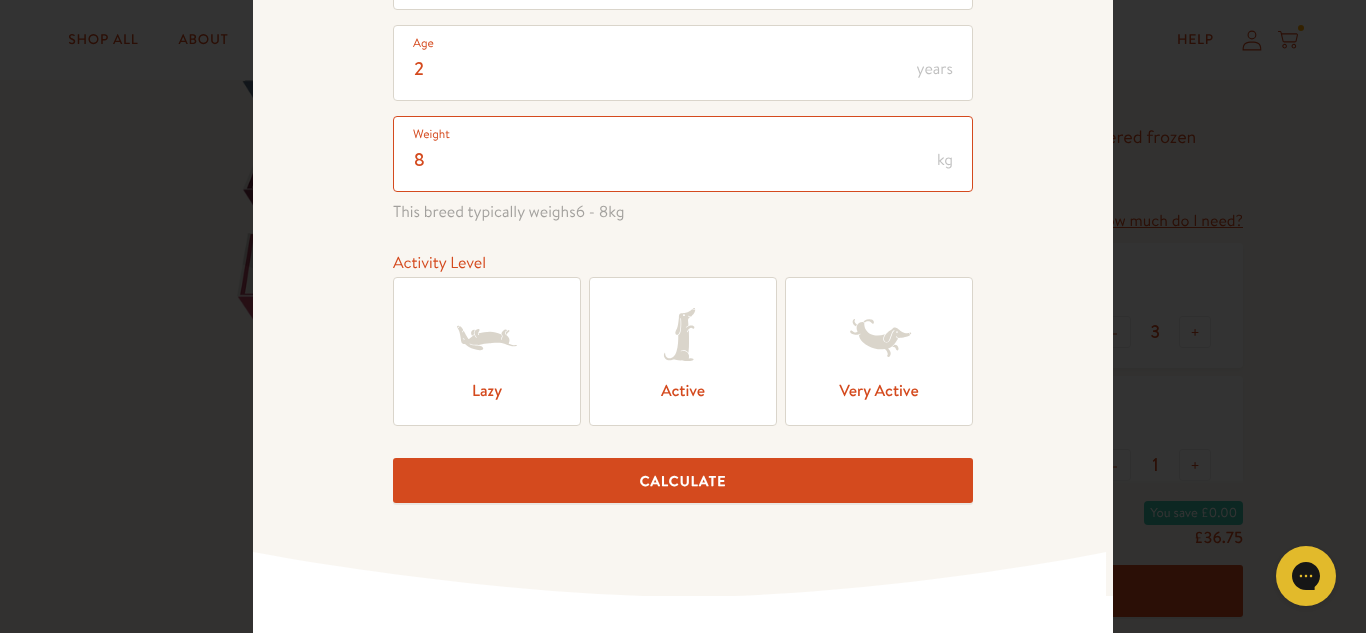 type on "8" 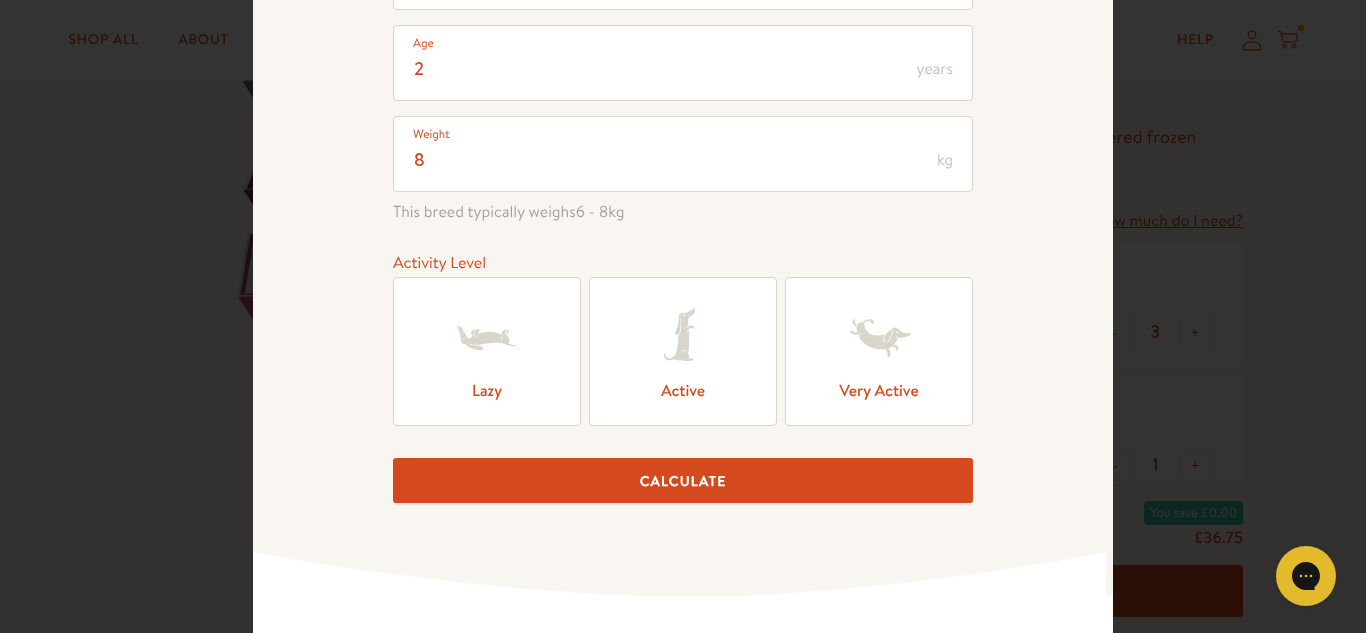 click 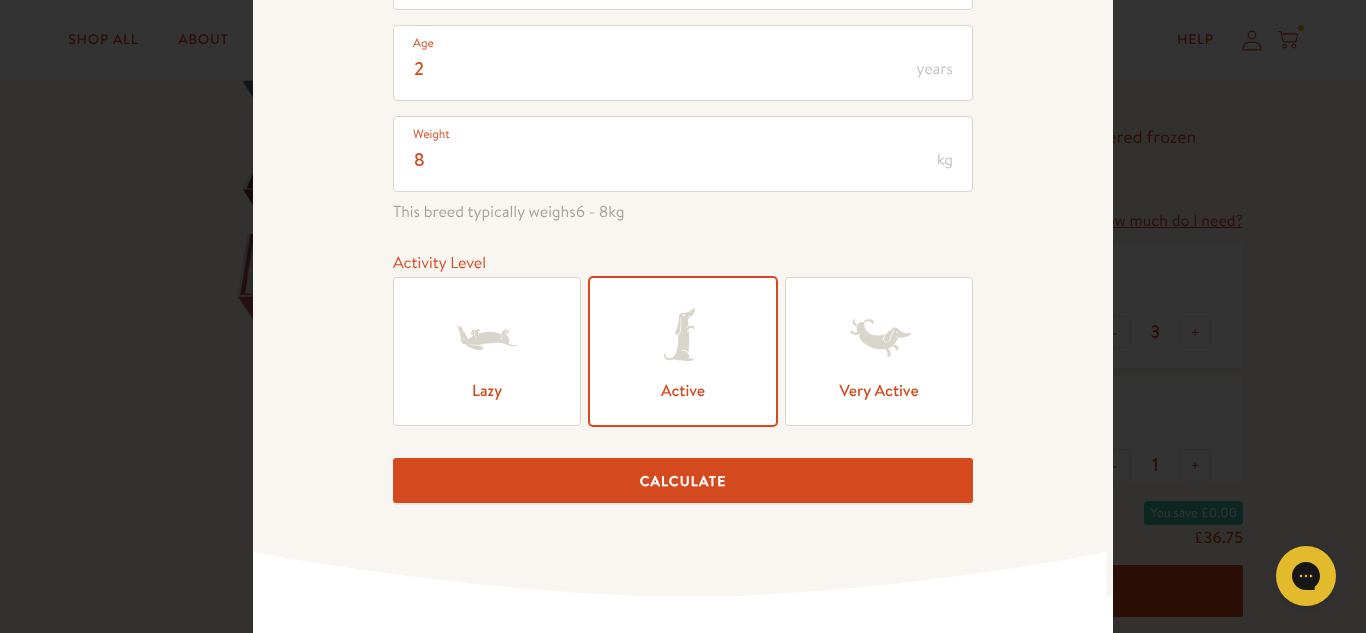 click on "Calculate" at bounding box center (683, 480) 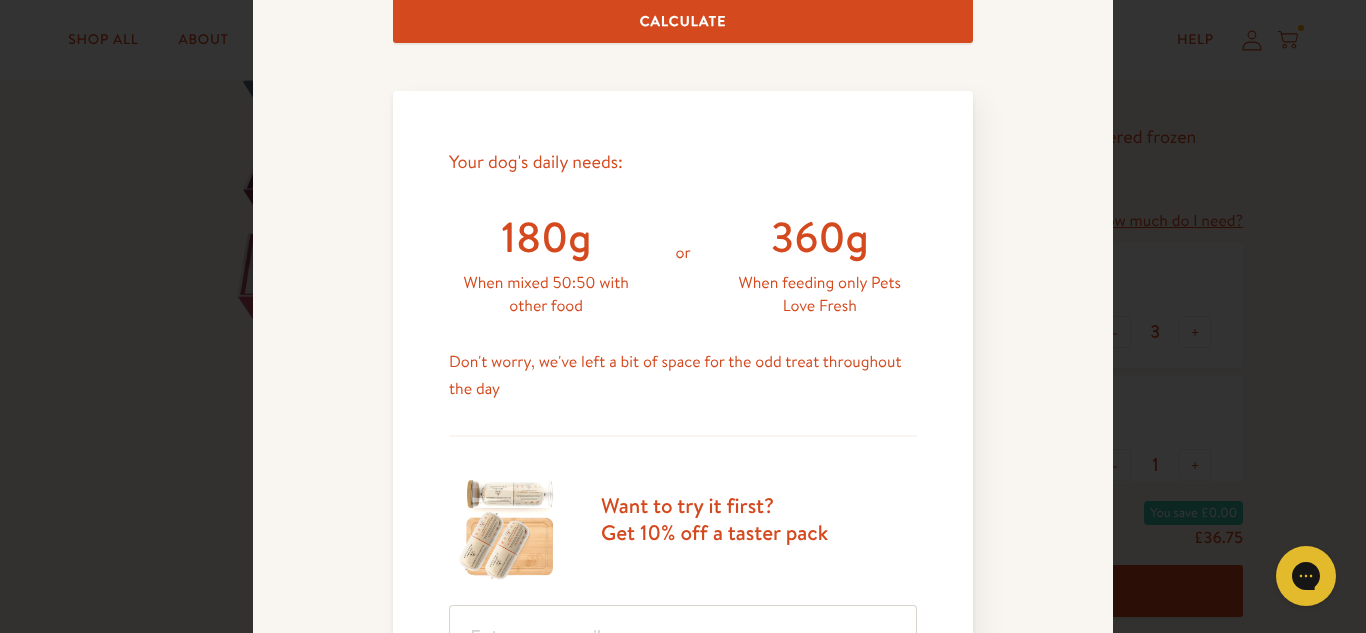 scroll, scrollTop: 755, scrollLeft: 0, axis: vertical 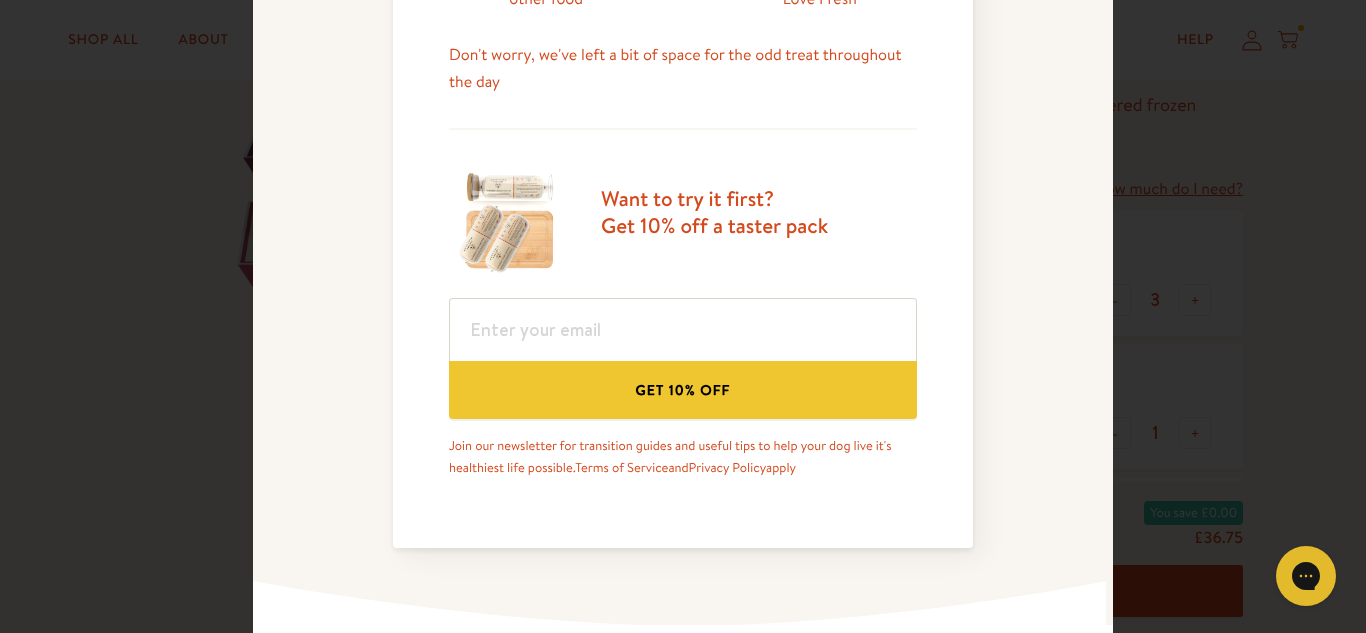 click at bounding box center (509, 222) 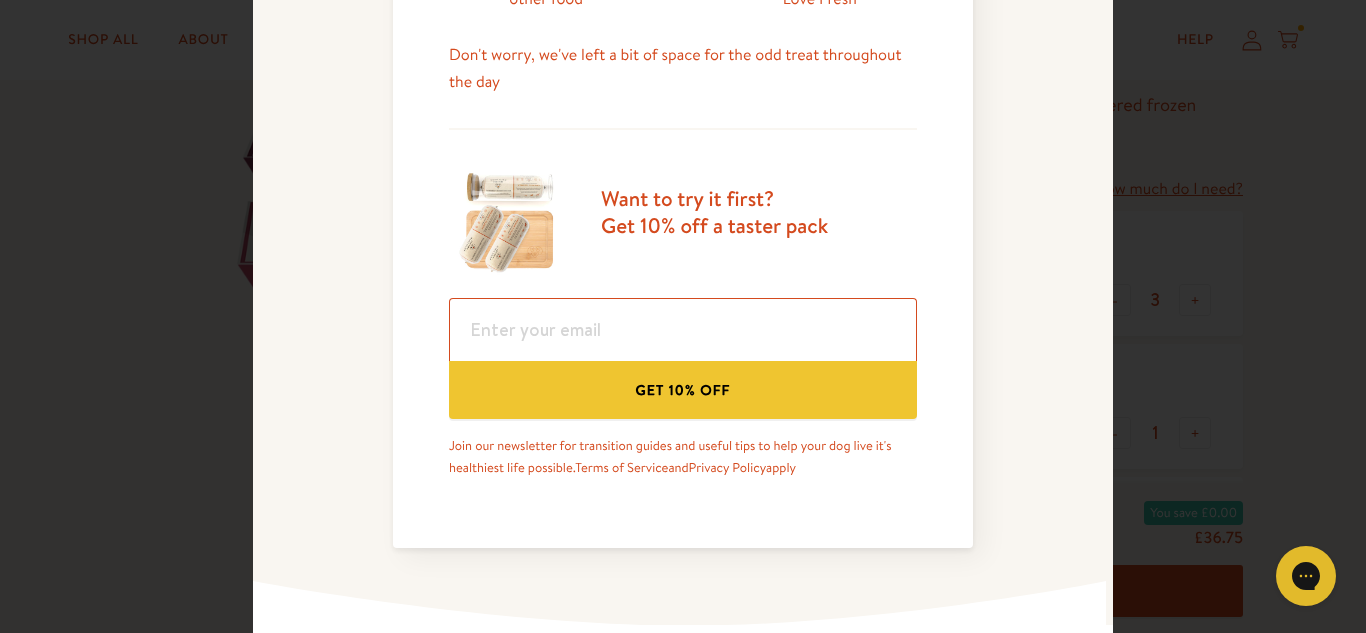 click at bounding box center [683, 329] 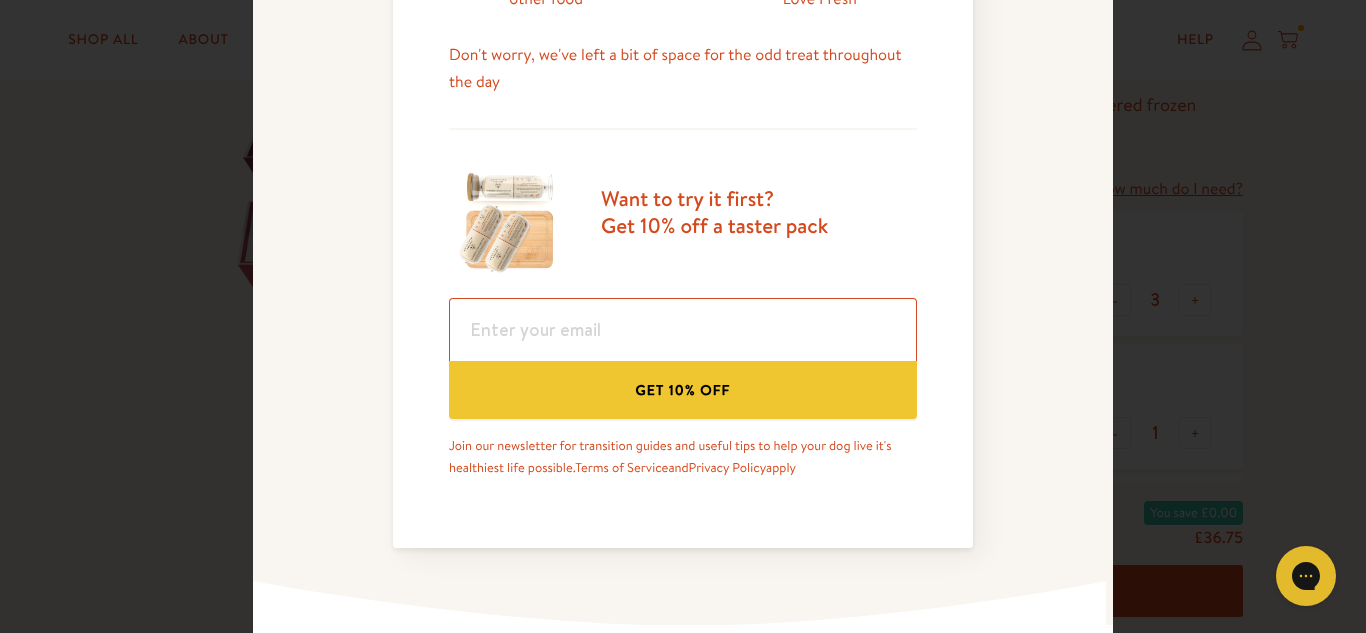 type on "kathleen.bielby@sky.com" 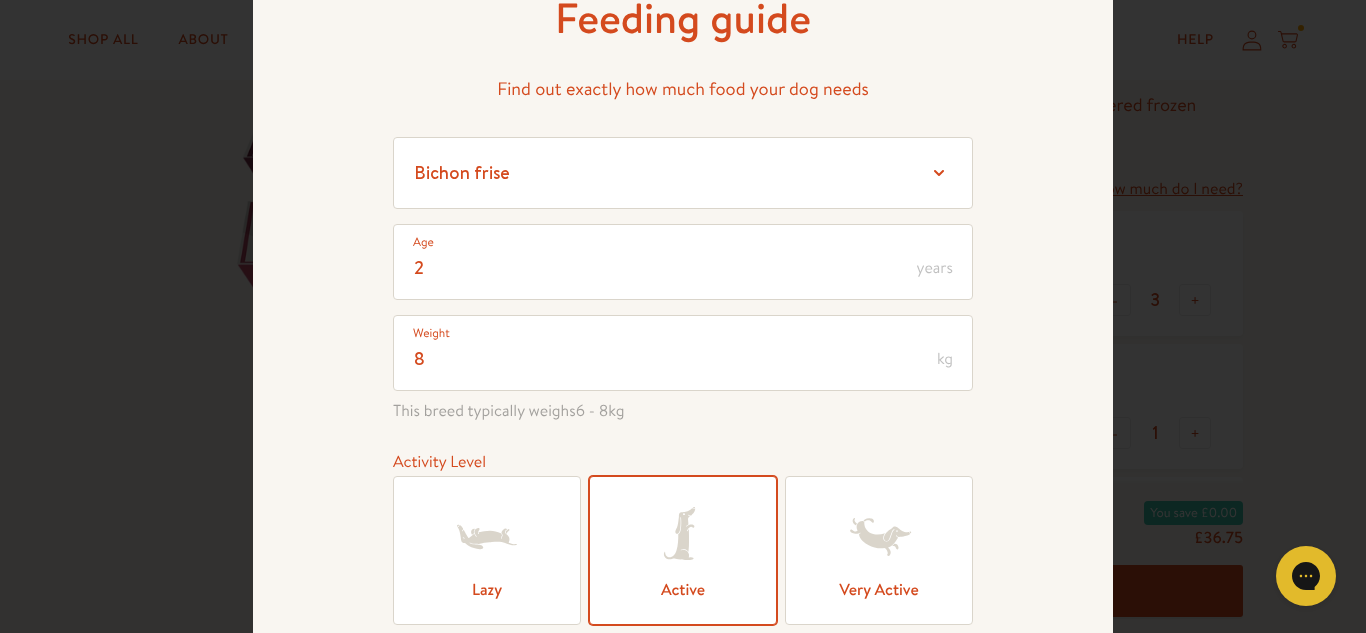 scroll, scrollTop: 0, scrollLeft: 0, axis: both 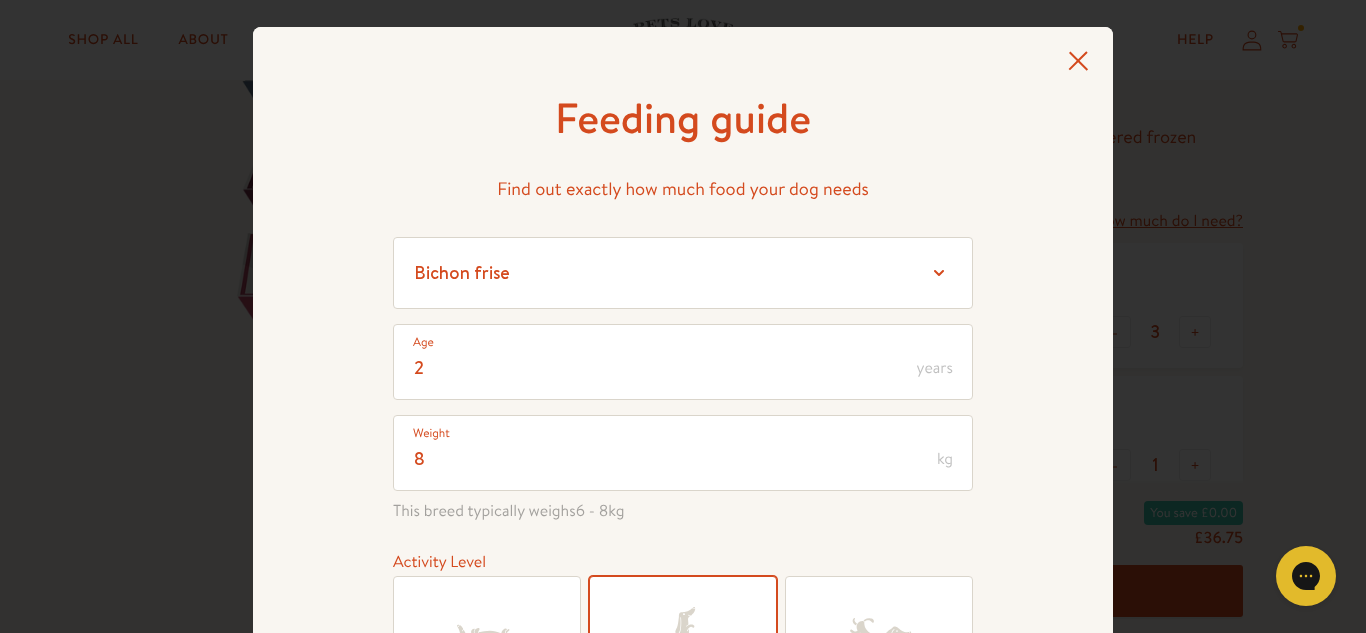 click 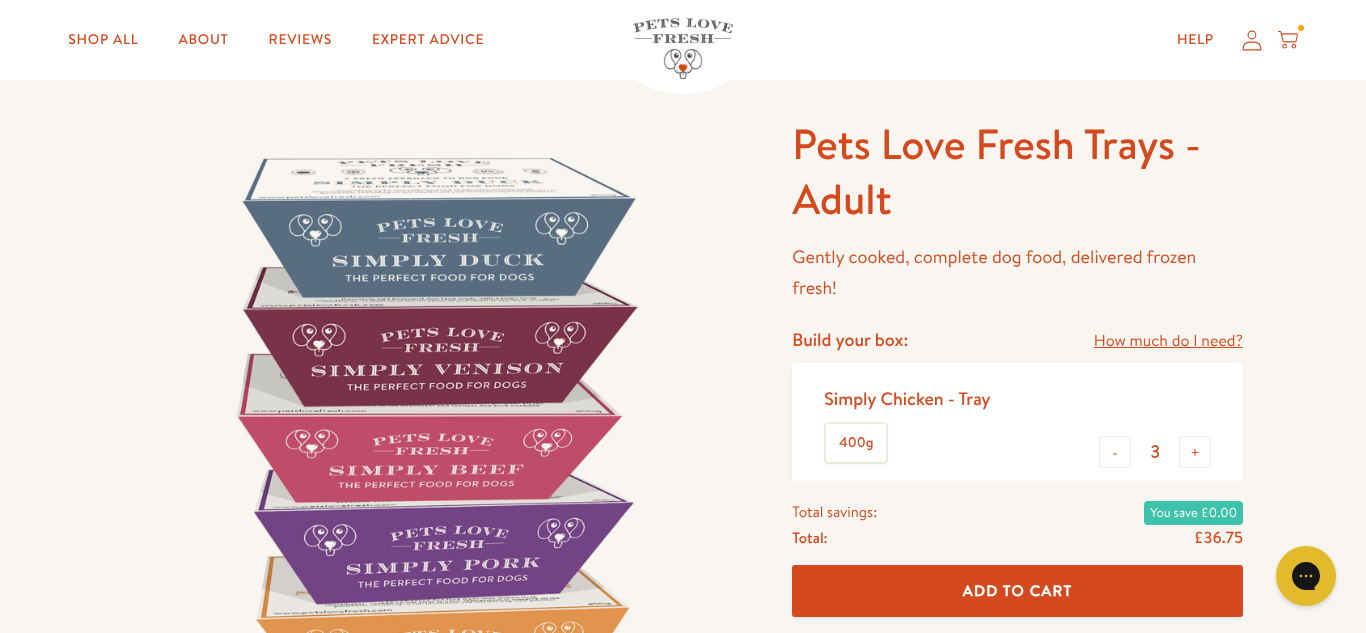 scroll, scrollTop: 0, scrollLeft: 0, axis: both 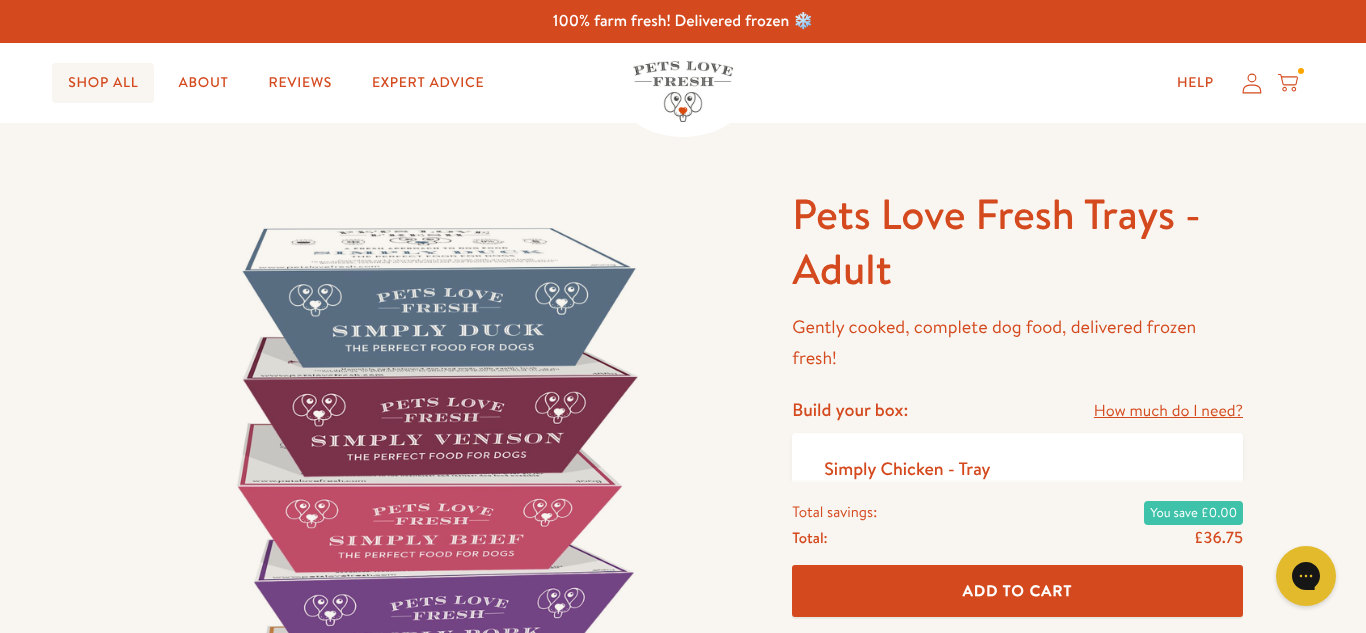 click on "Shop All" at bounding box center [103, 83] 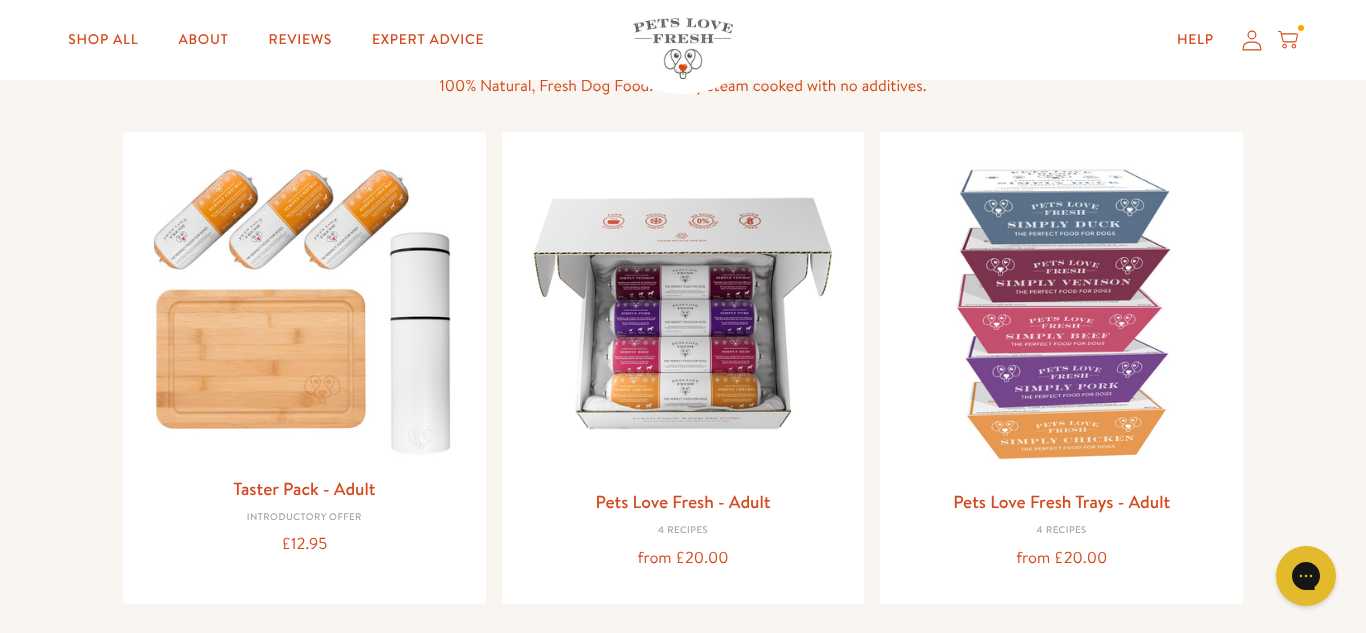 scroll, scrollTop: 0, scrollLeft: 0, axis: both 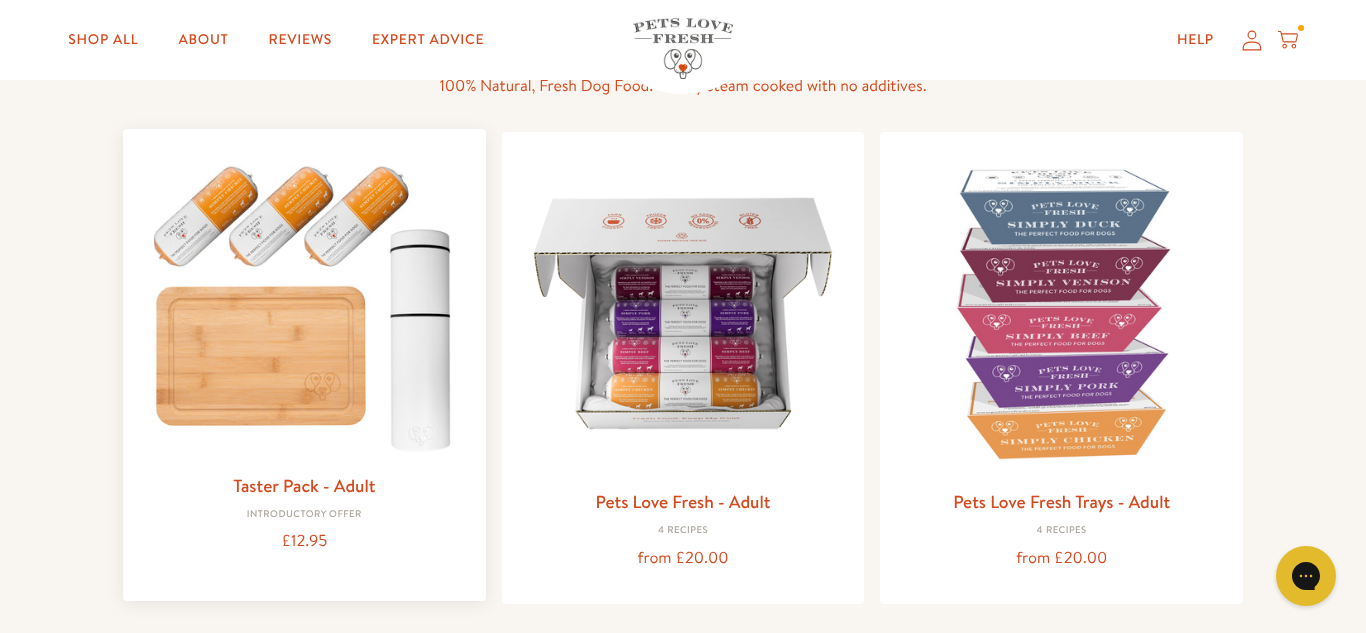 click at bounding box center (304, 303) 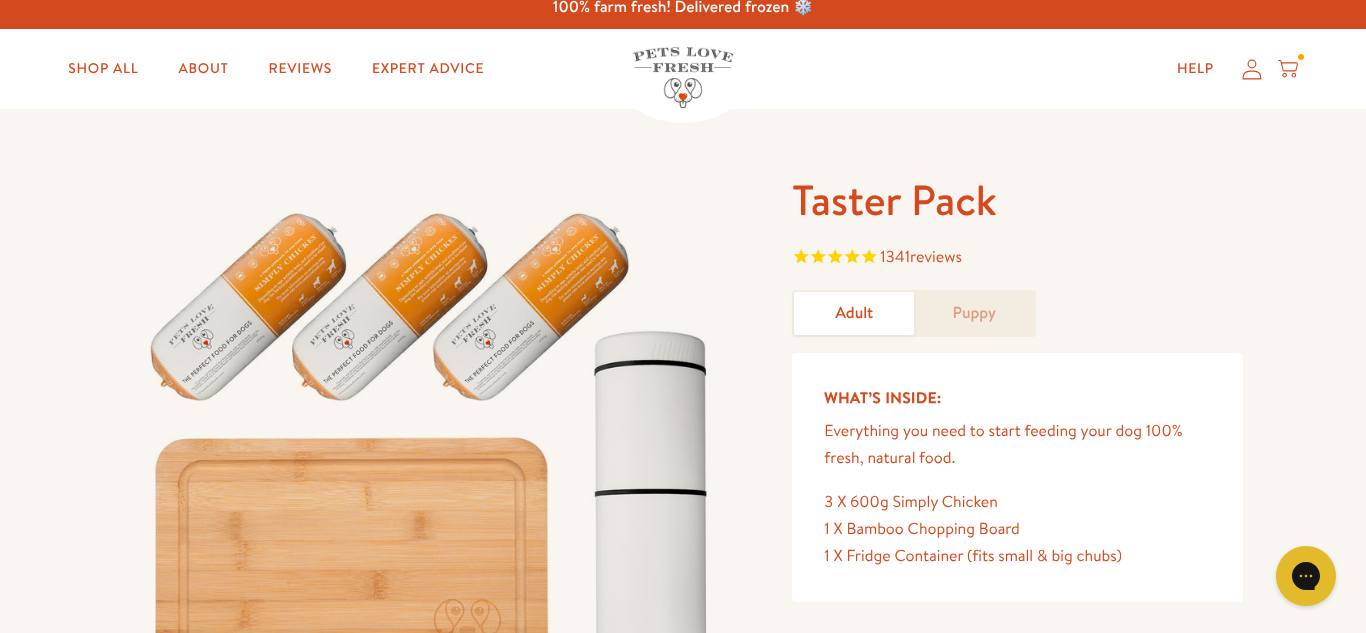 scroll, scrollTop: 0, scrollLeft: 0, axis: both 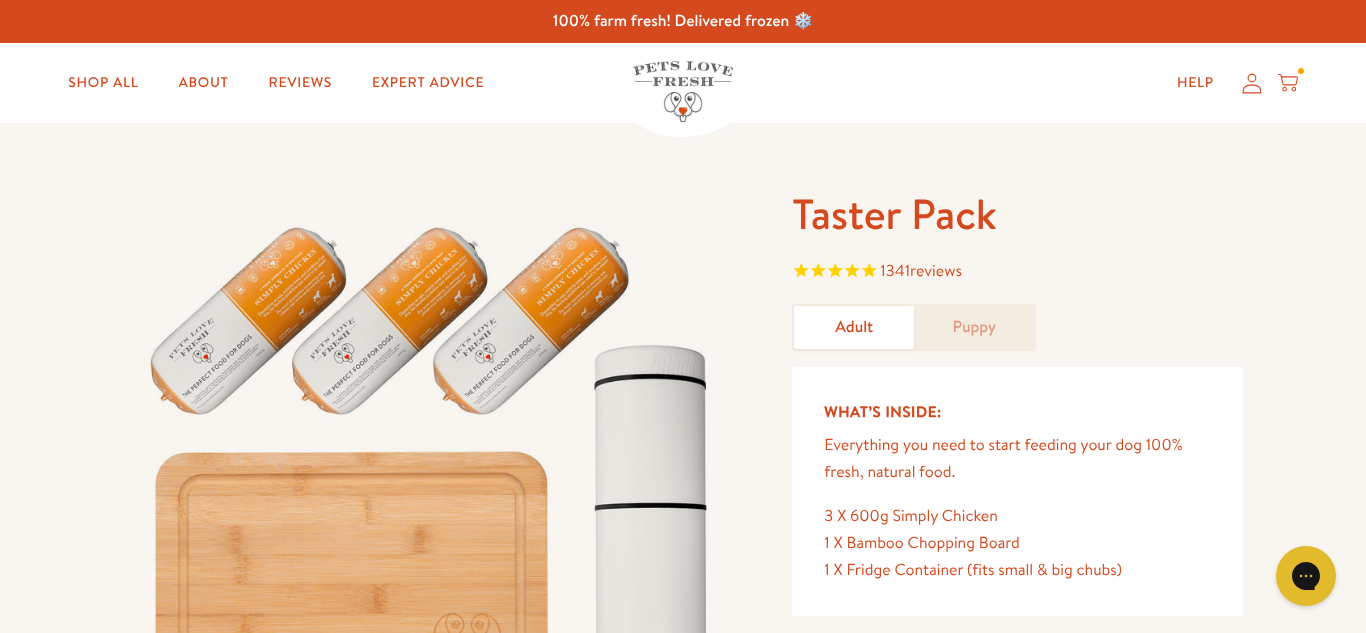 click on "reviews" at bounding box center (936, 271) 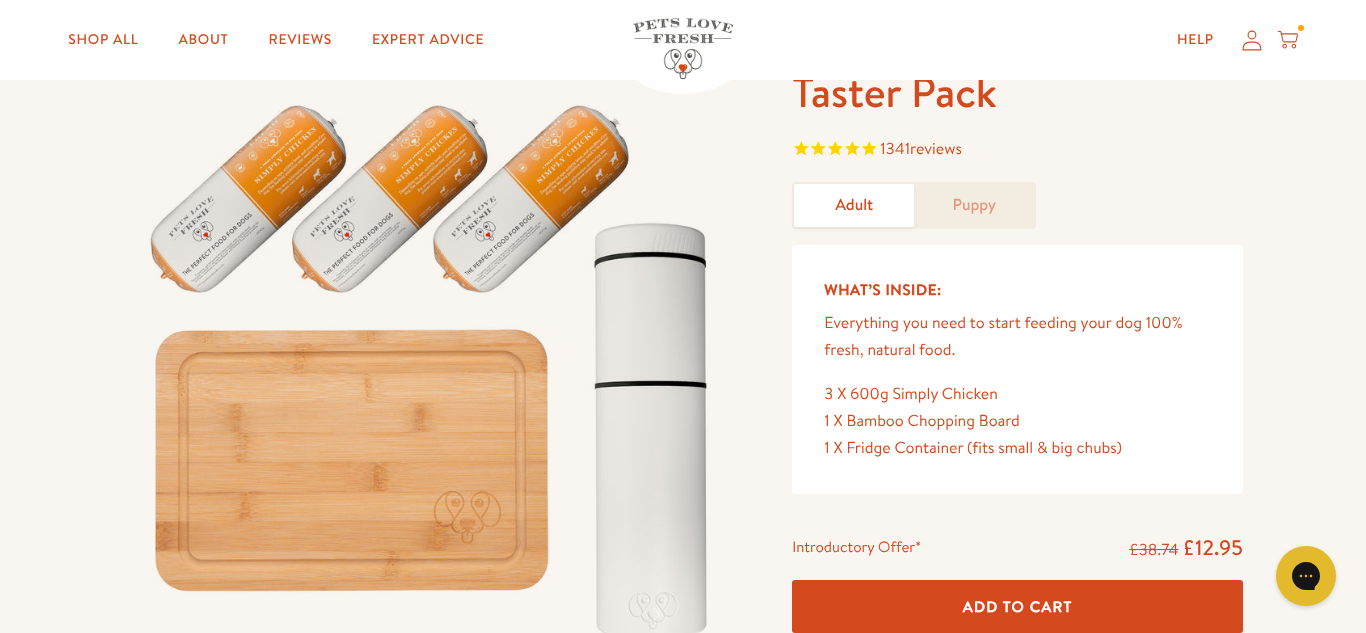 scroll, scrollTop: 123, scrollLeft: 0, axis: vertical 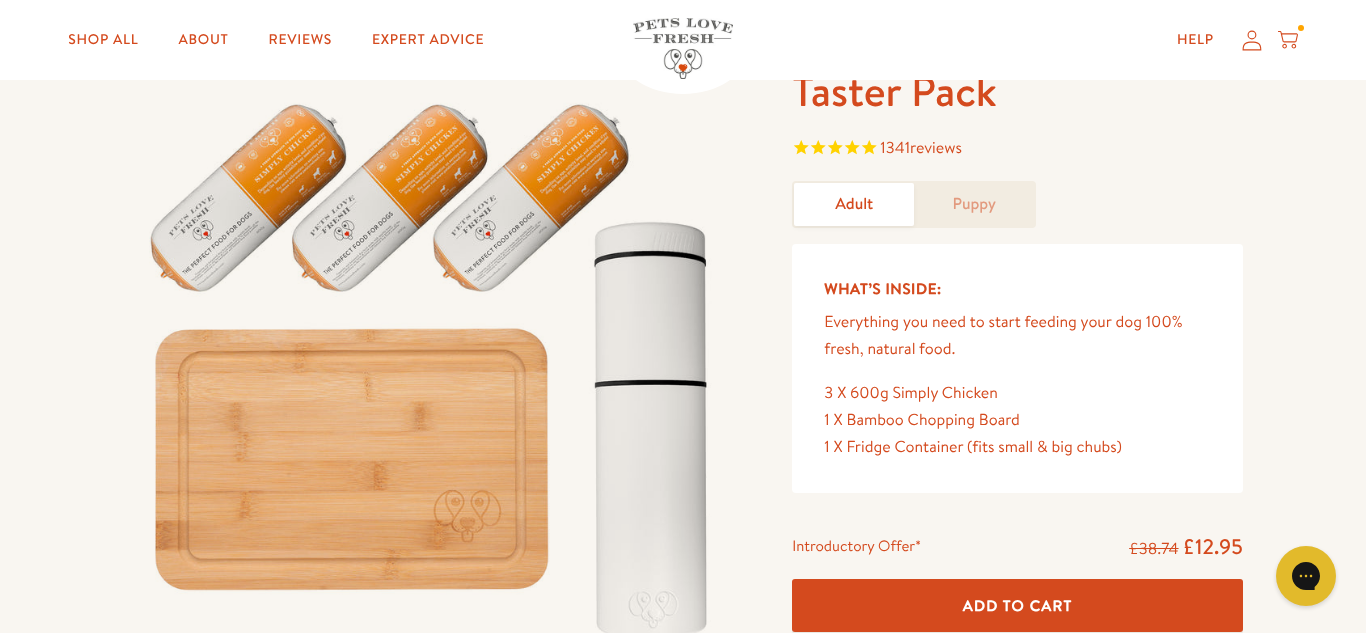 click at bounding box center (433, 362) 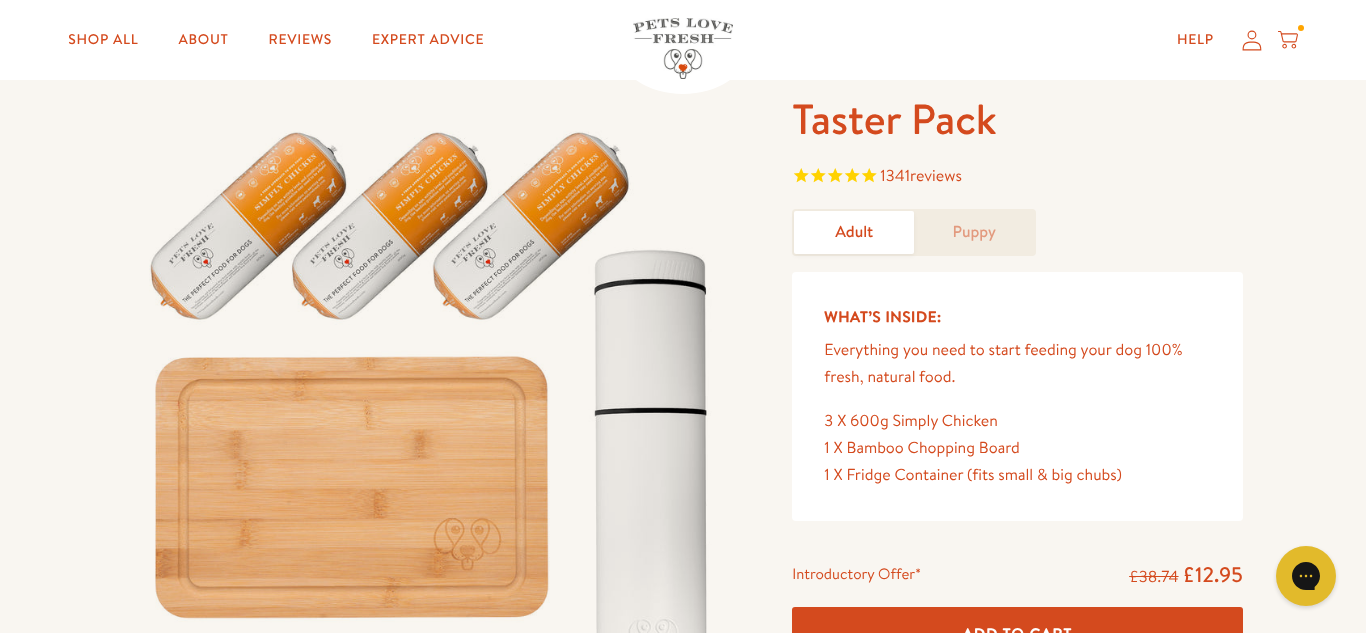 scroll, scrollTop: 92, scrollLeft: 0, axis: vertical 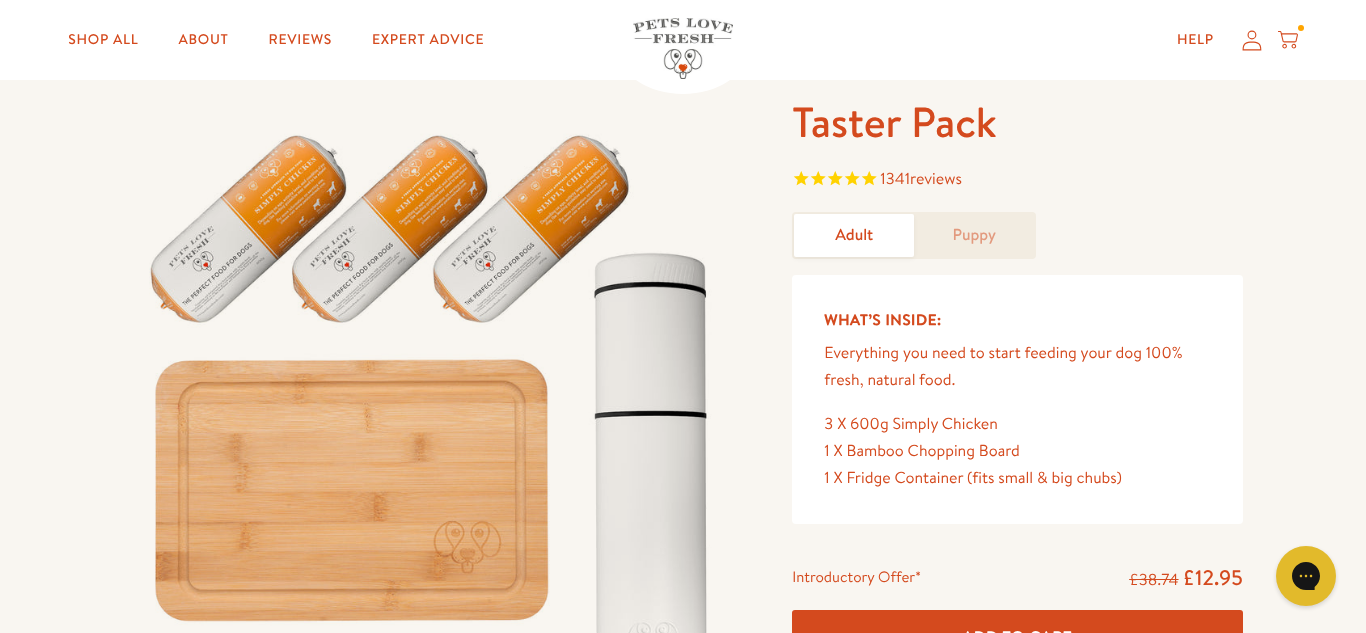 click at bounding box center [433, 393] 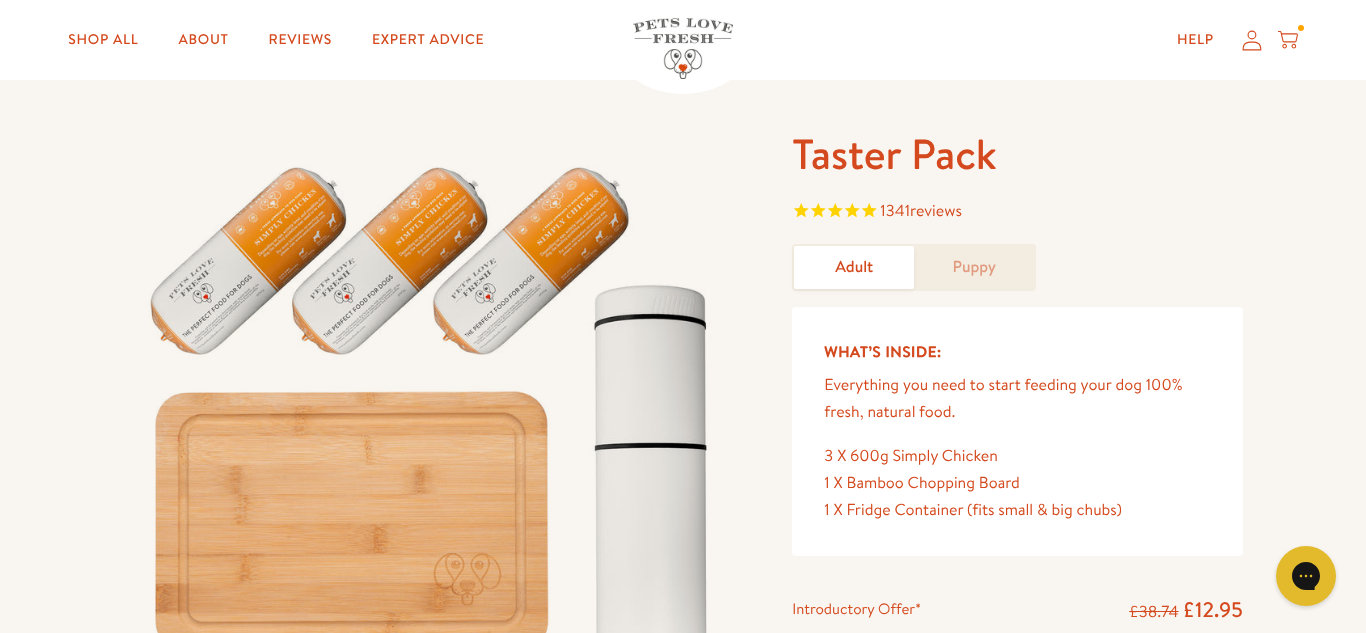 scroll, scrollTop: 0, scrollLeft: 0, axis: both 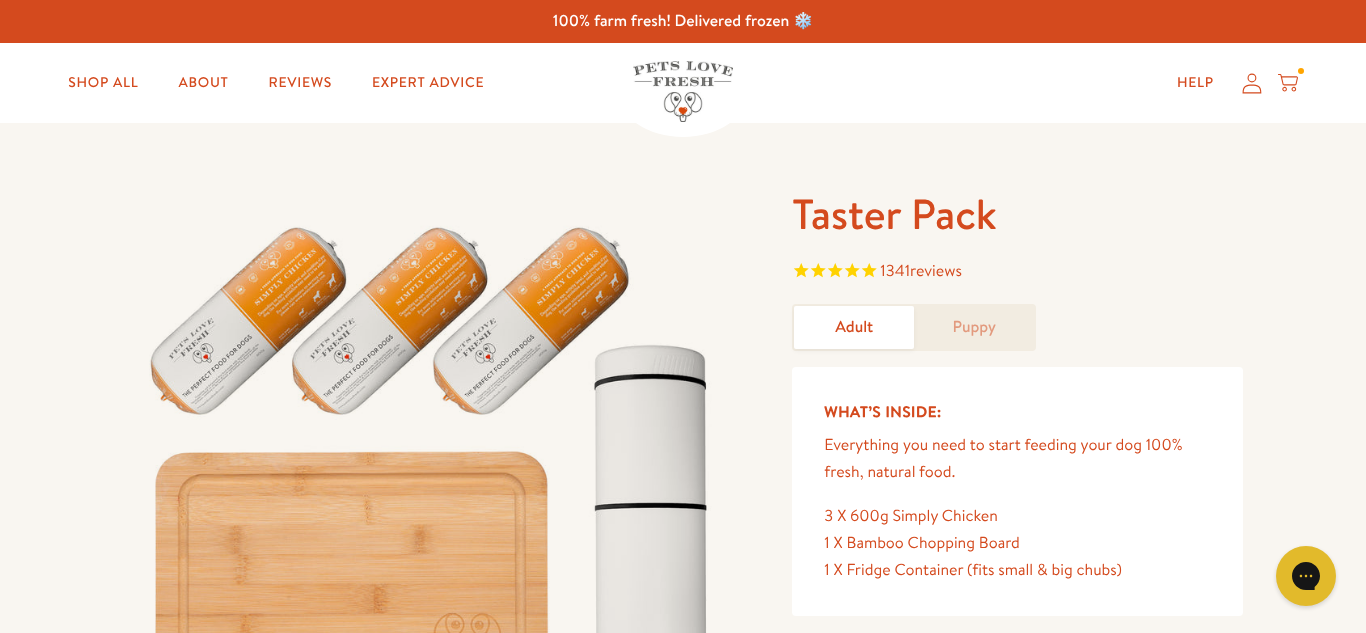 click at bounding box center [1301, 71] 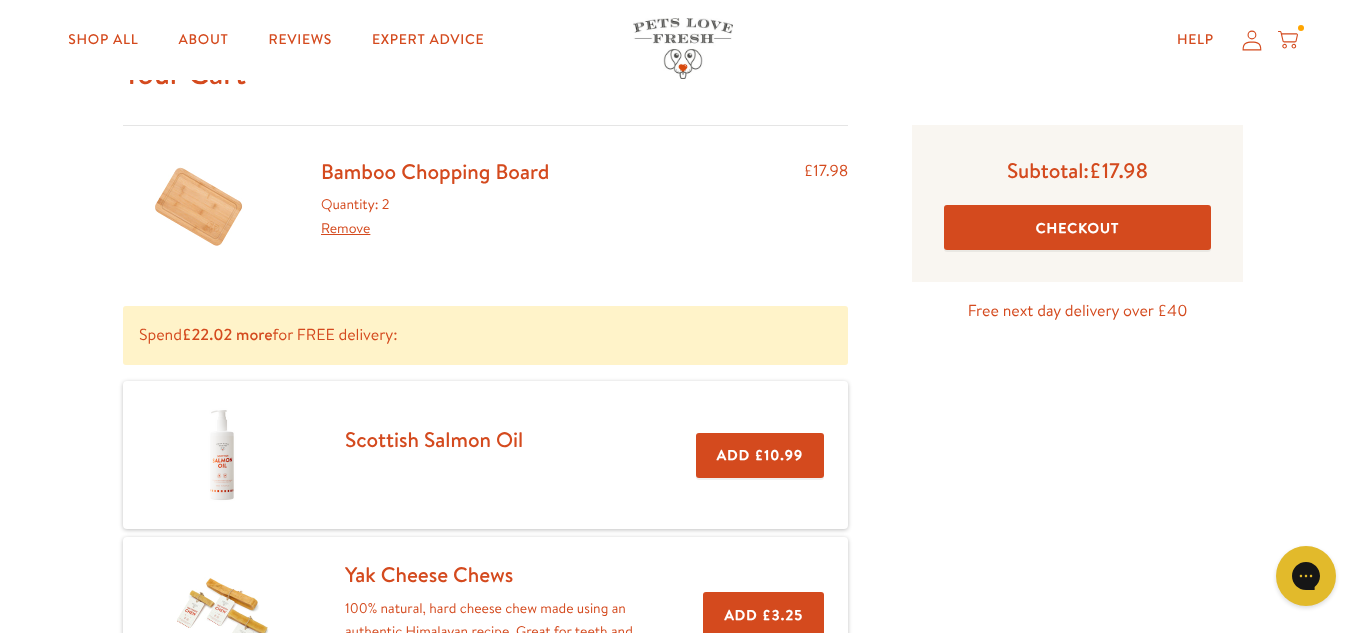 scroll, scrollTop: 103, scrollLeft: 0, axis: vertical 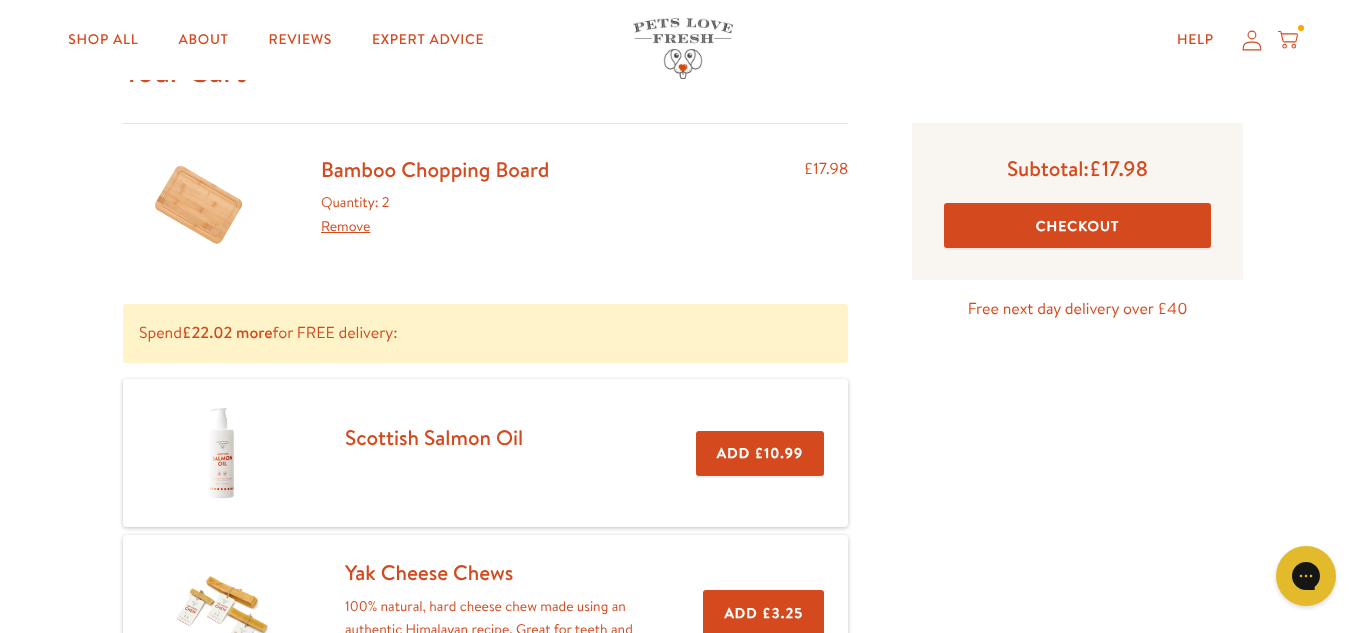 click on "Remove" at bounding box center (345, 226) 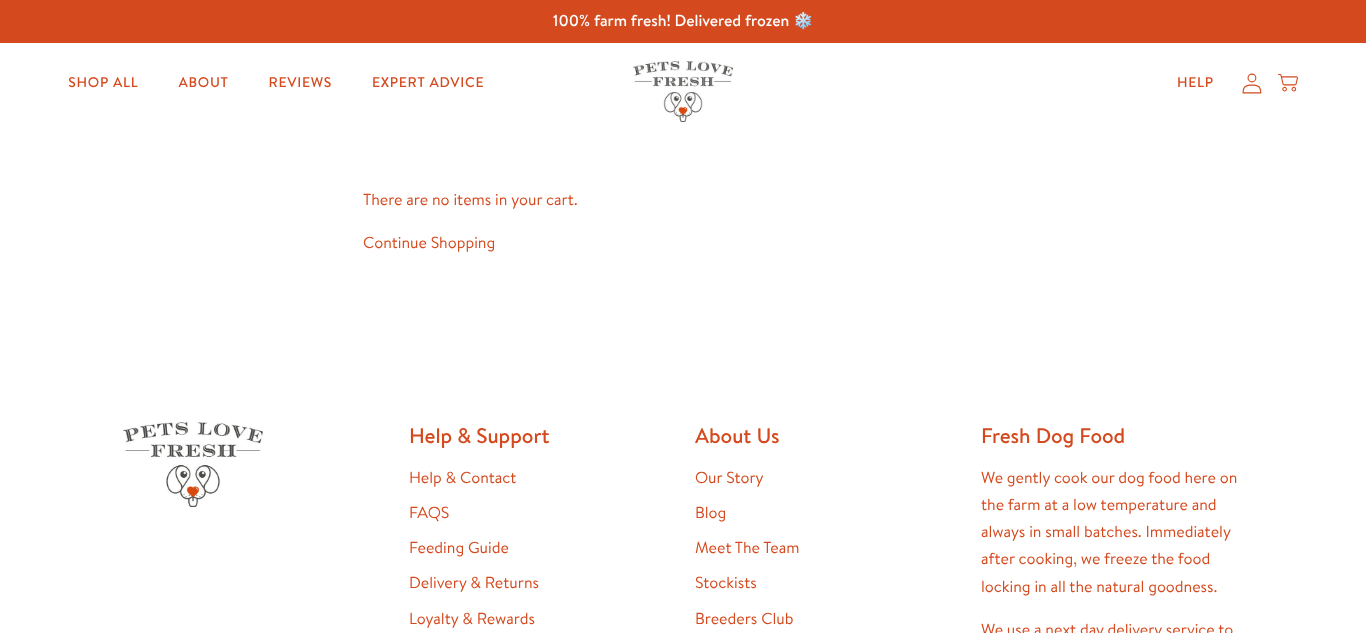 scroll, scrollTop: 0, scrollLeft: 0, axis: both 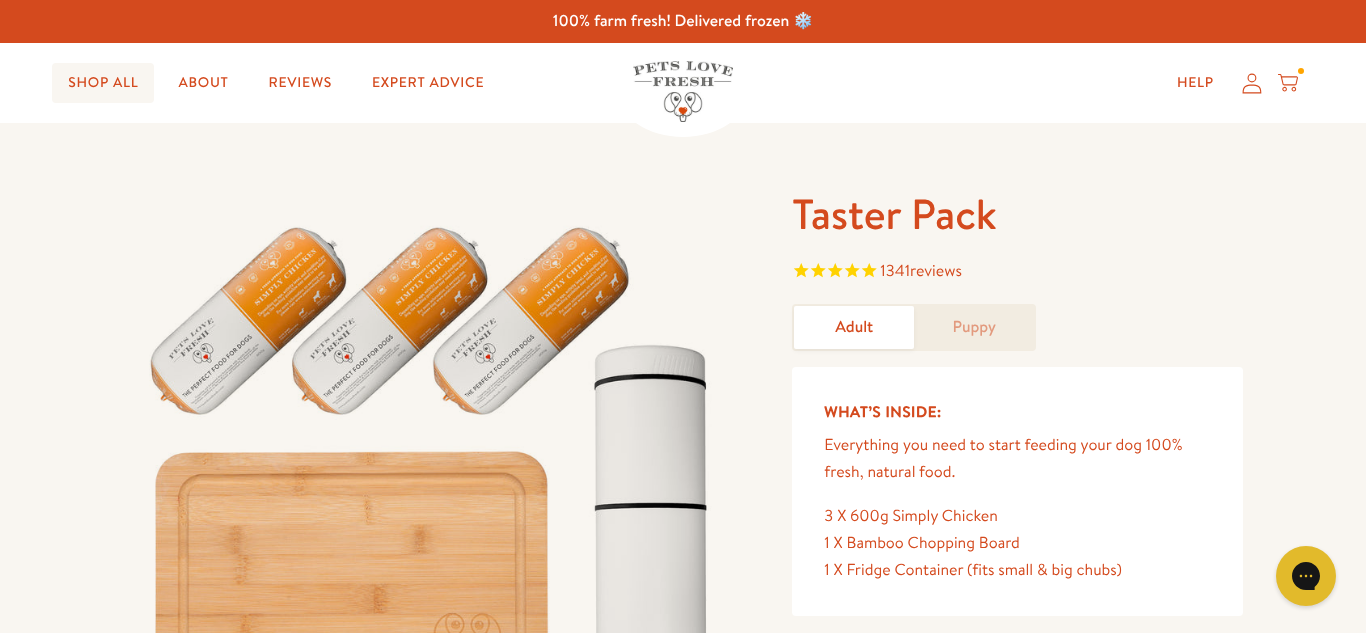 click on "Shop All" at bounding box center [103, 83] 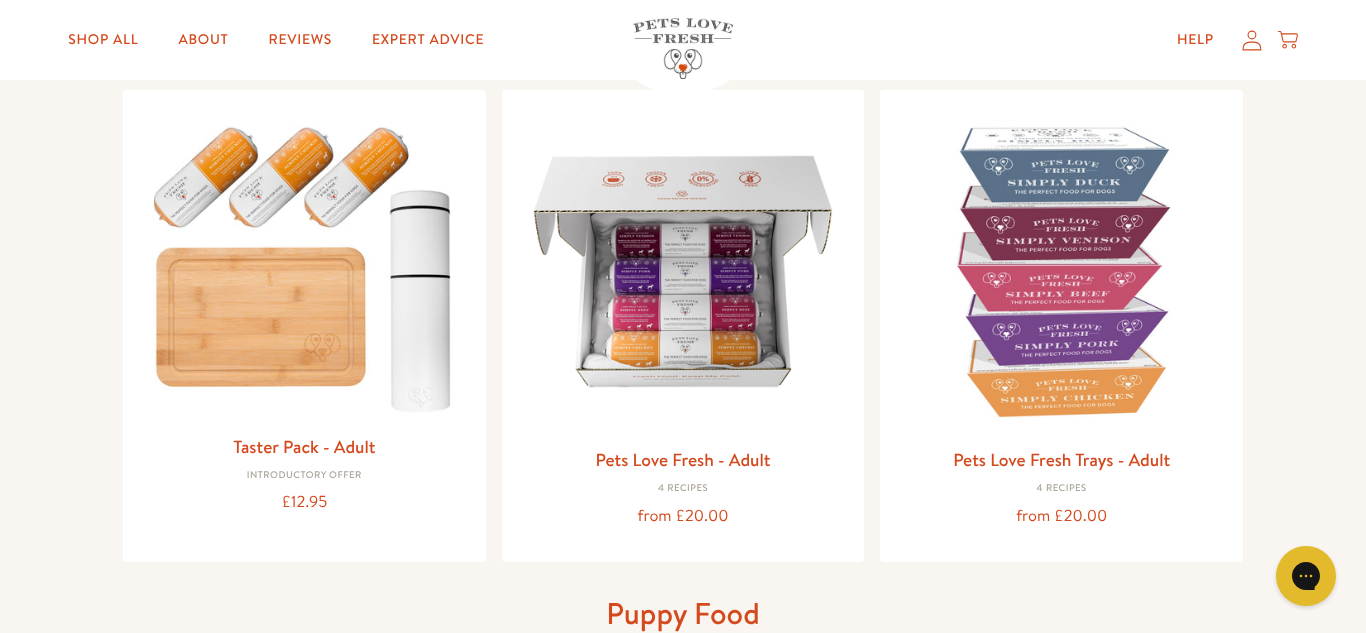 scroll, scrollTop: 206, scrollLeft: 0, axis: vertical 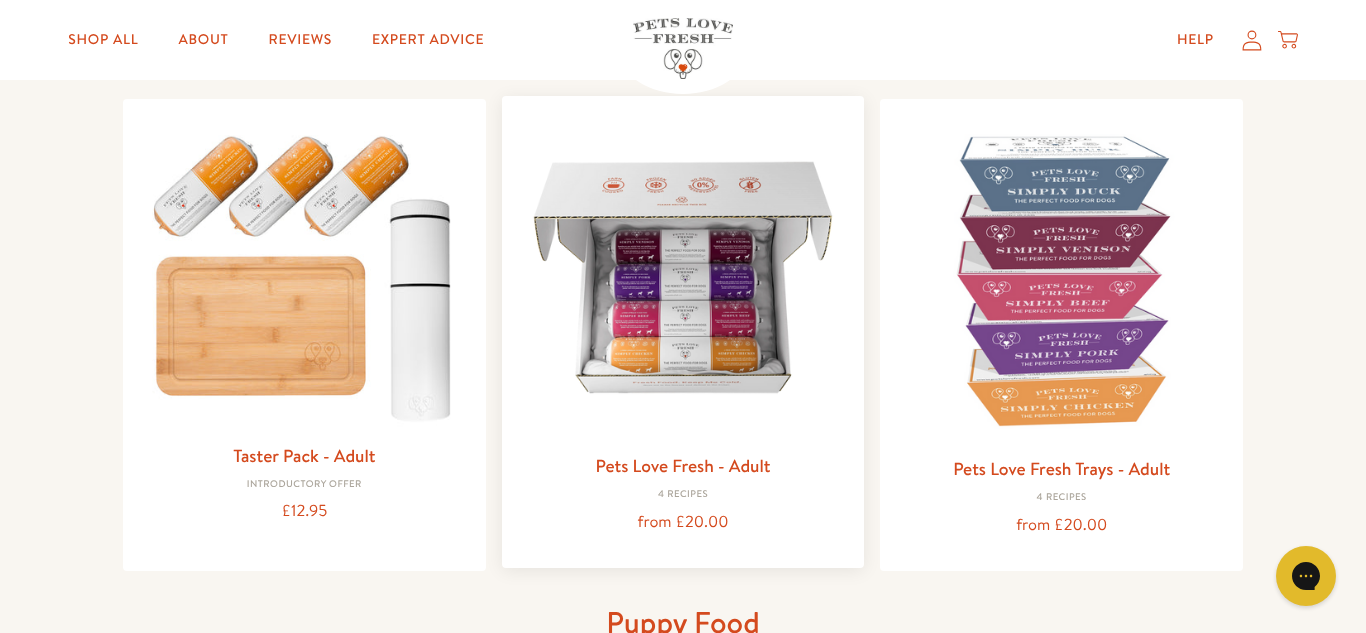 click at bounding box center (683, 277) 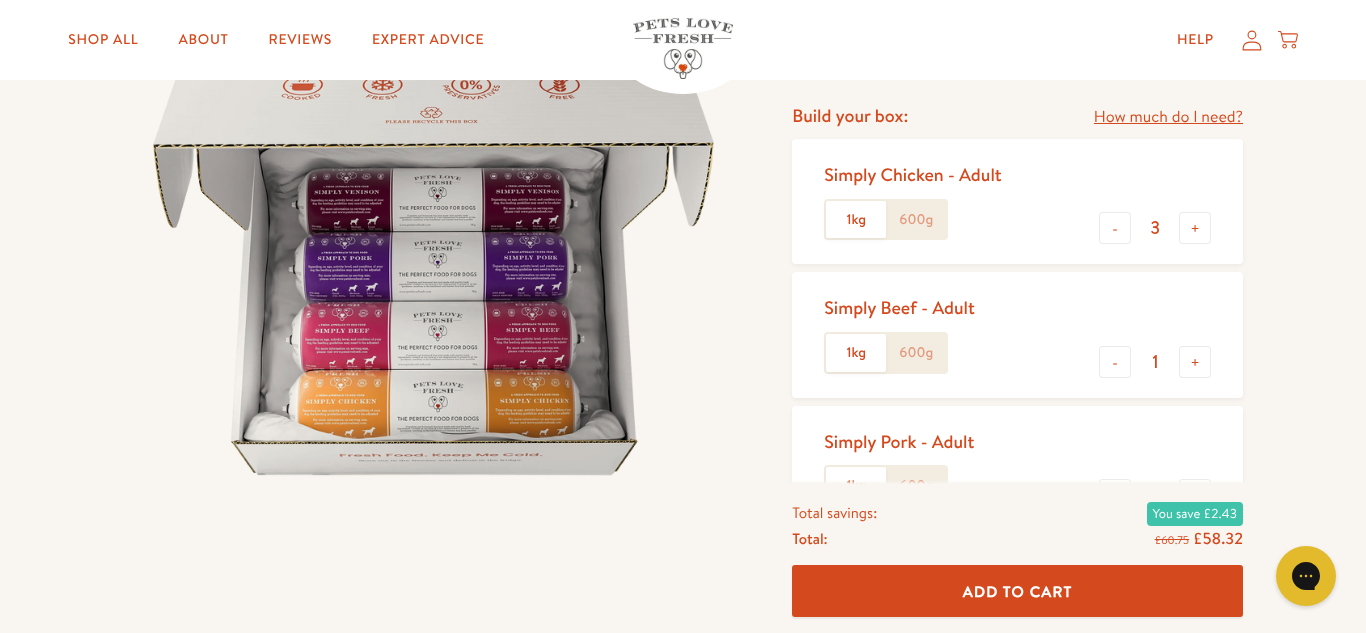 scroll, scrollTop: 232, scrollLeft: 0, axis: vertical 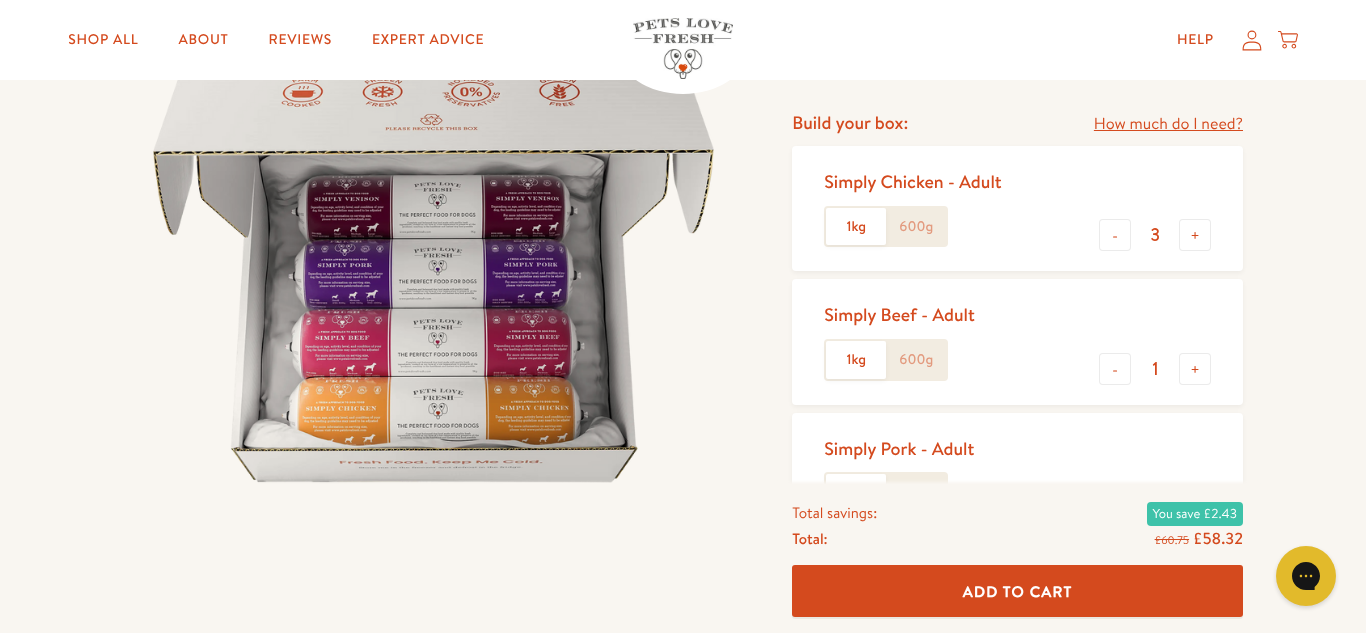 click on "How much do I need?" at bounding box center [1168, 124] 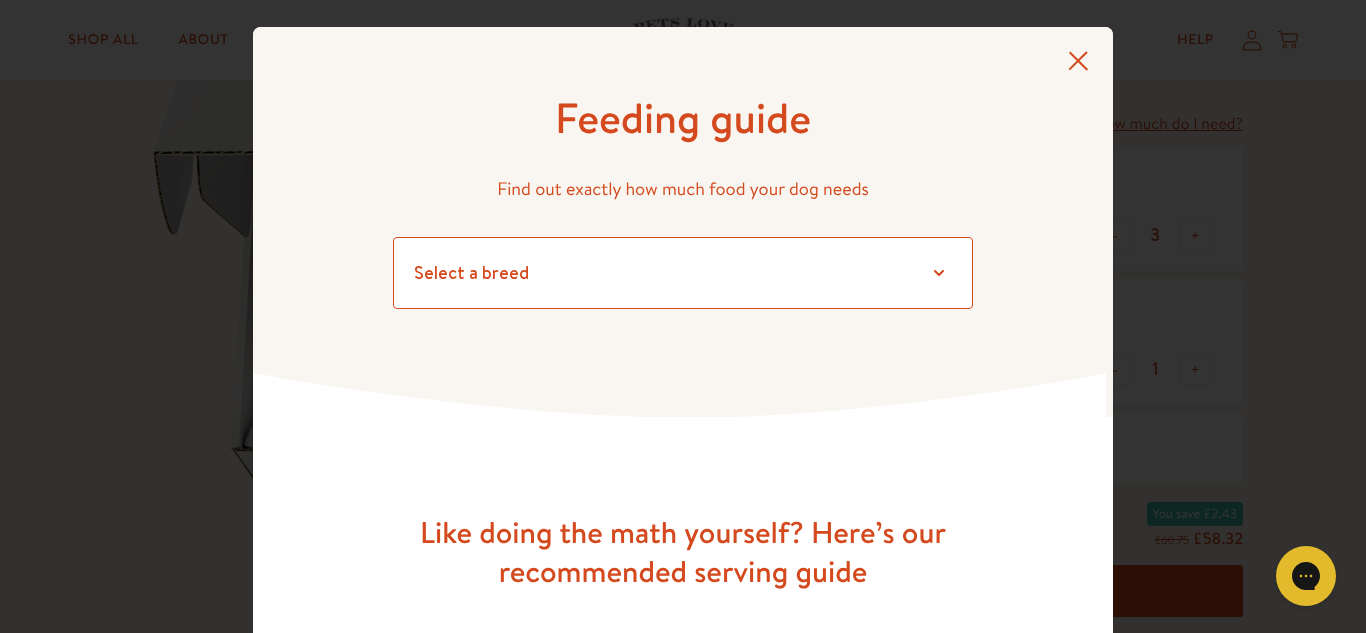 click on "Select a breed
Affenpinscher Afghan hound Airedale terrier Akita Alaskan Malamute American Staffordshire terrier American water spaniel Australian cattle dog Australian shepherd Australian terrier Basenji Basset hound Beagle Bearded collie Bedlington terrier Bernese mountain dog Bichon frise black and tan coonhound Bloodhound Border collie Border terrier Borzoi Boston terrier Bouvier des Flandres Boxer Briard Brittany Brussels griffon Bull terrier Bulldog Bullmastiff Cairn terrier Canaan dog Cavalier King Charles Spaniel Chesapeake Bay retriever Chihuahua Chinese crested Chinese shar-pei Chow chow Clumber spaniel Cocker spaniel Collie Curly-coated retriever Dachshund Dalmatian Doberman pinscher English cocker spaniel English setter English springer spaniel English toy spaniel Eskimo dog Finnish spitz Flat-coated retriever Fox terrier Foxhound French bulldog German shepherd German shorthaired pointer German wirehaired pointer Golden retriever Gordon setter Great Dane Pug" at bounding box center (683, 273) 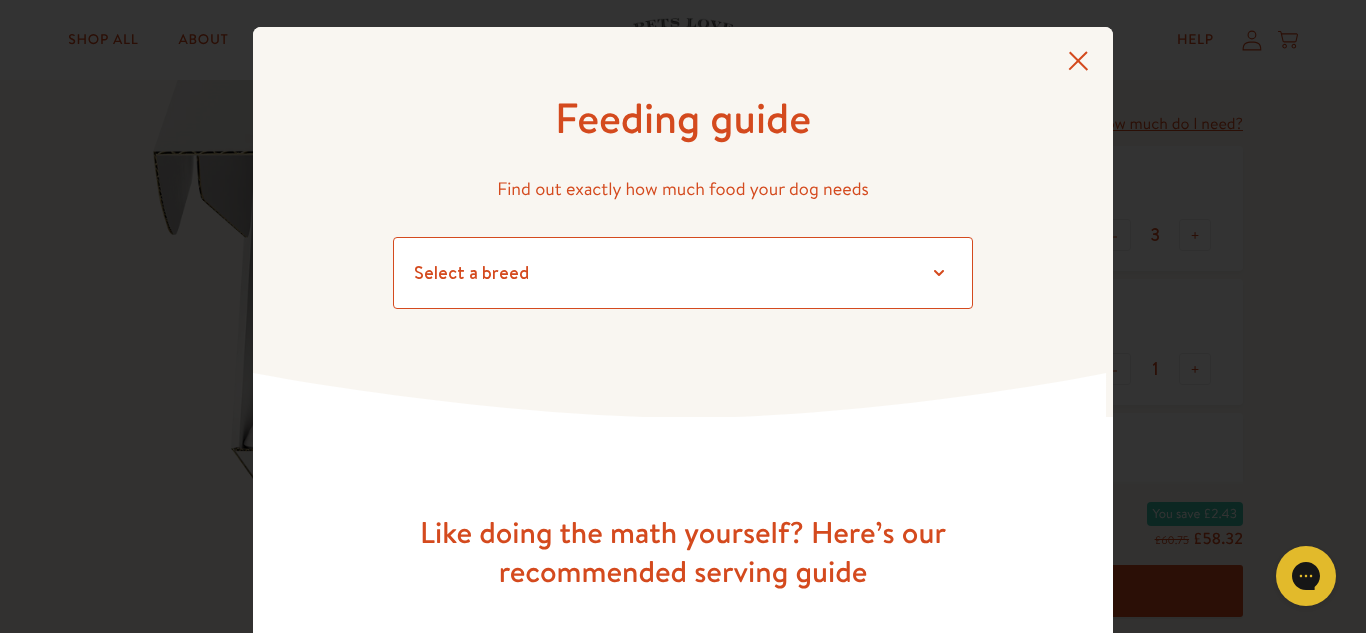 select on "7" 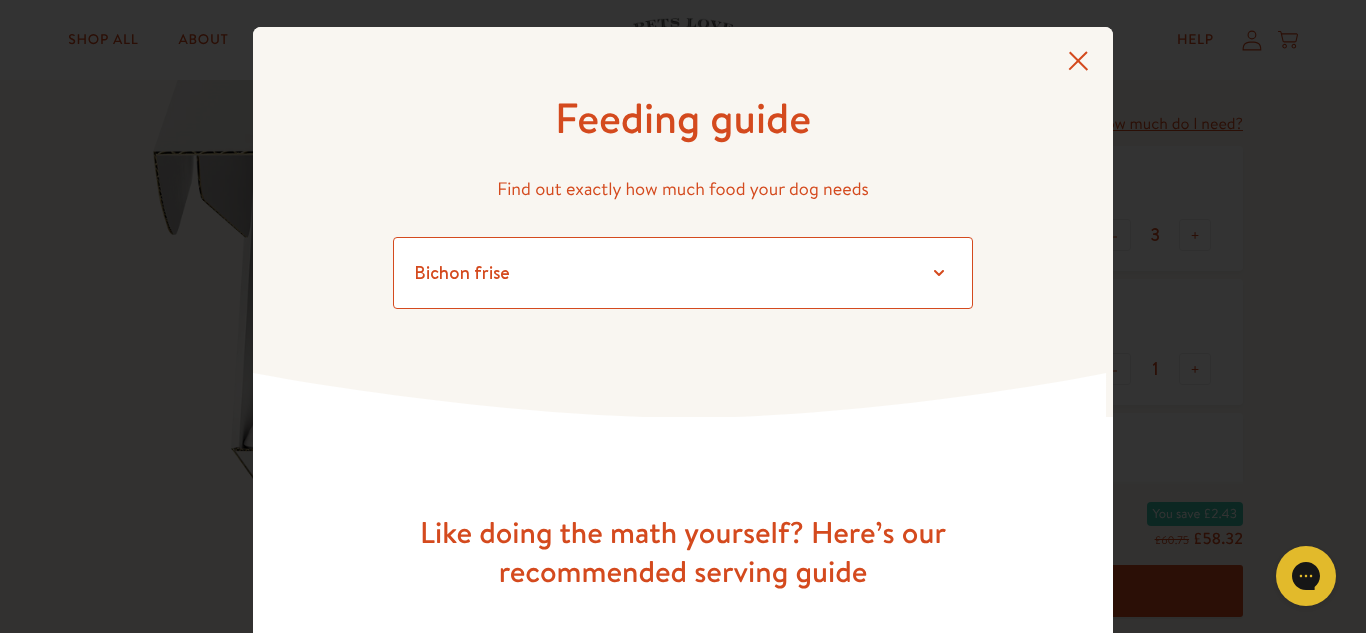 click on "Select a breed
Affenpinscher Afghan hound Airedale terrier Akita Alaskan Malamute American Staffordshire terrier American water spaniel Australian cattle dog Australian shepherd Australian terrier Basenji Basset hound Beagle Bearded collie Bedlington terrier Bernese mountain dog Bichon frise black and tan coonhound Bloodhound Border collie Border terrier Borzoi Boston terrier Bouvier des Flandres Boxer Briard Brittany Brussels griffon Bull terrier Bulldog Bullmastiff Cairn terrier Canaan dog Cavalier King Charles Spaniel Chesapeake Bay retriever Chihuahua Chinese crested Chinese shar-pei Chow chow Clumber spaniel Cocker spaniel Collie Curly-coated retriever Dachshund Dalmatian Doberman pinscher English cocker spaniel English setter English springer spaniel English toy spaniel Eskimo dog Finnish spitz Flat-coated retriever Fox terrier Foxhound French bulldog German shepherd German shorthaired pointer German wirehaired pointer Golden retriever Gordon setter Great Dane Pug" at bounding box center (683, 273) 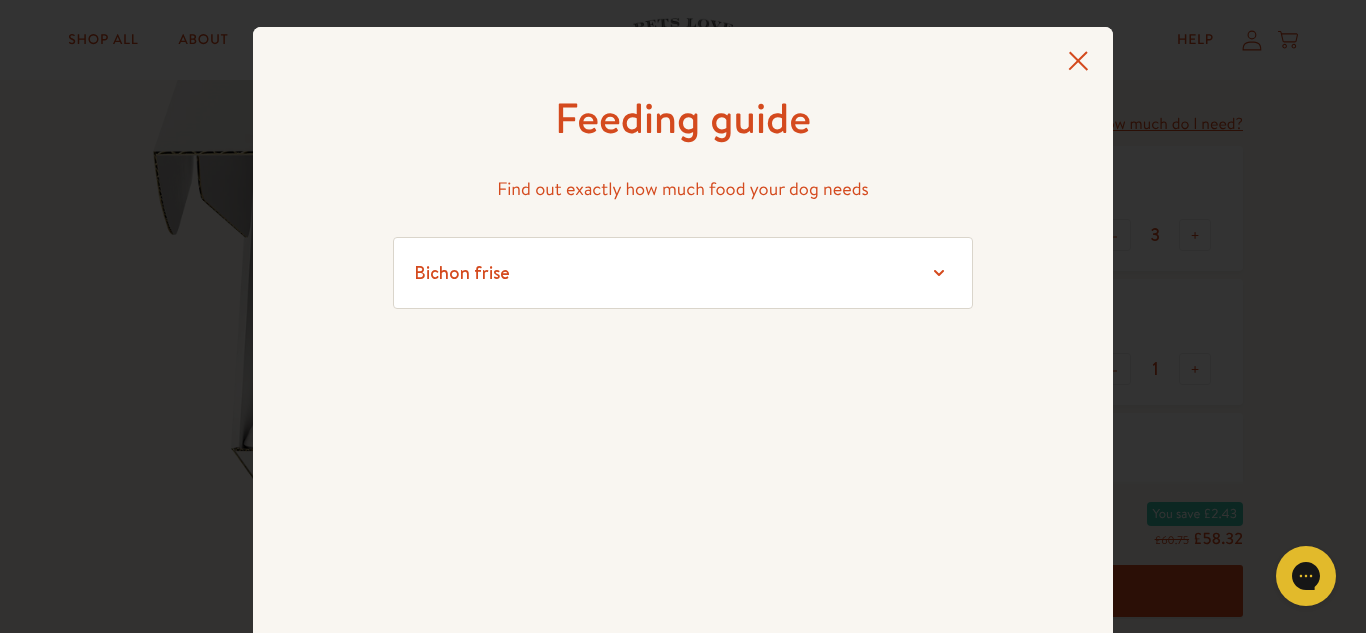 click at bounding box center (683, 362) 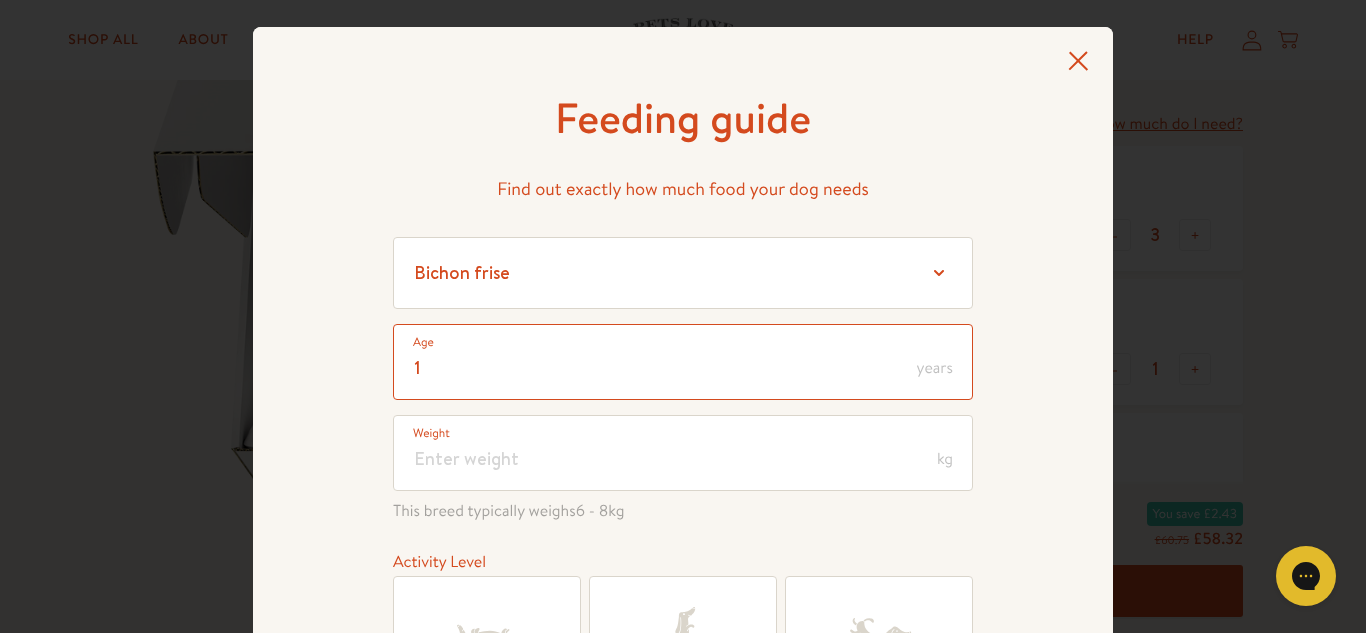 type on "1" 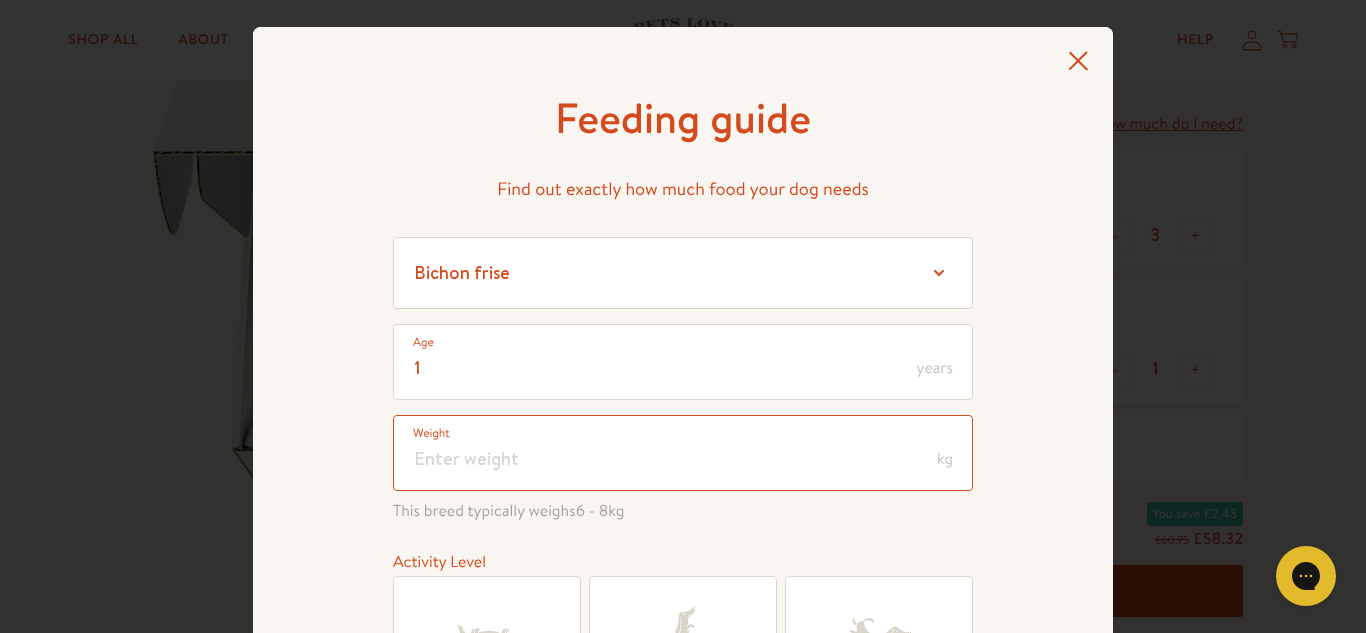 click at bounding box center [683, 453] 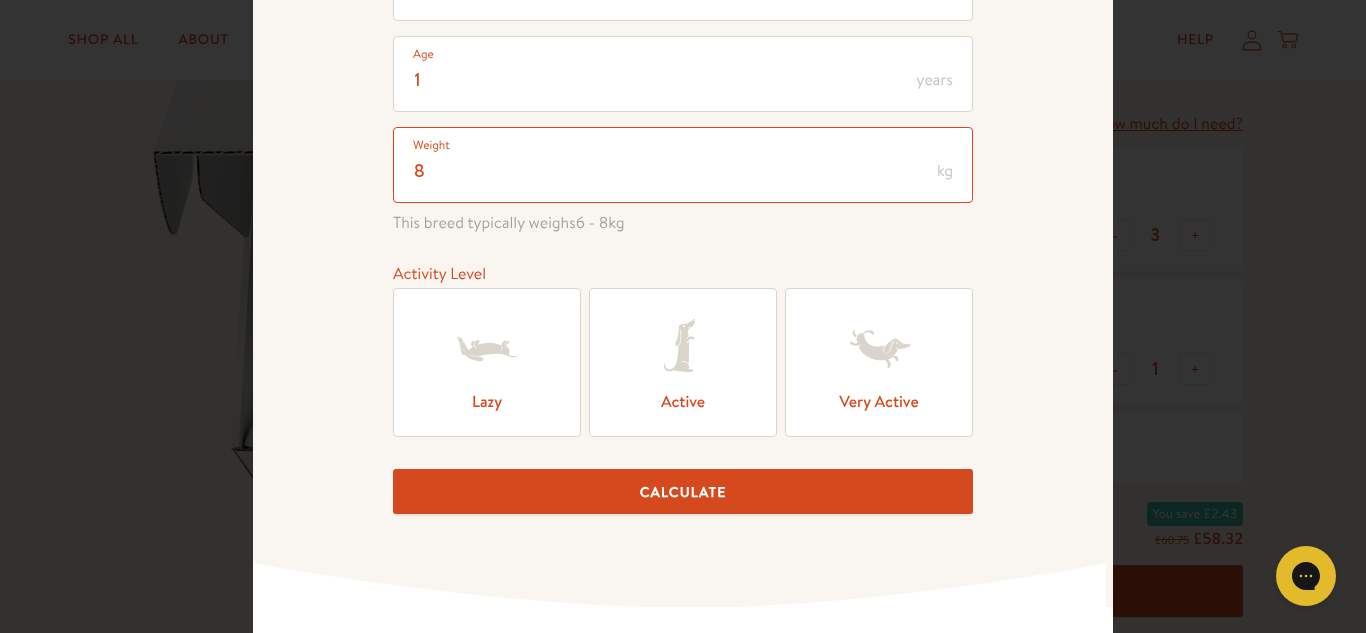 scroll, scrollTop: 290, scrollLeft: 0, axis: vertical 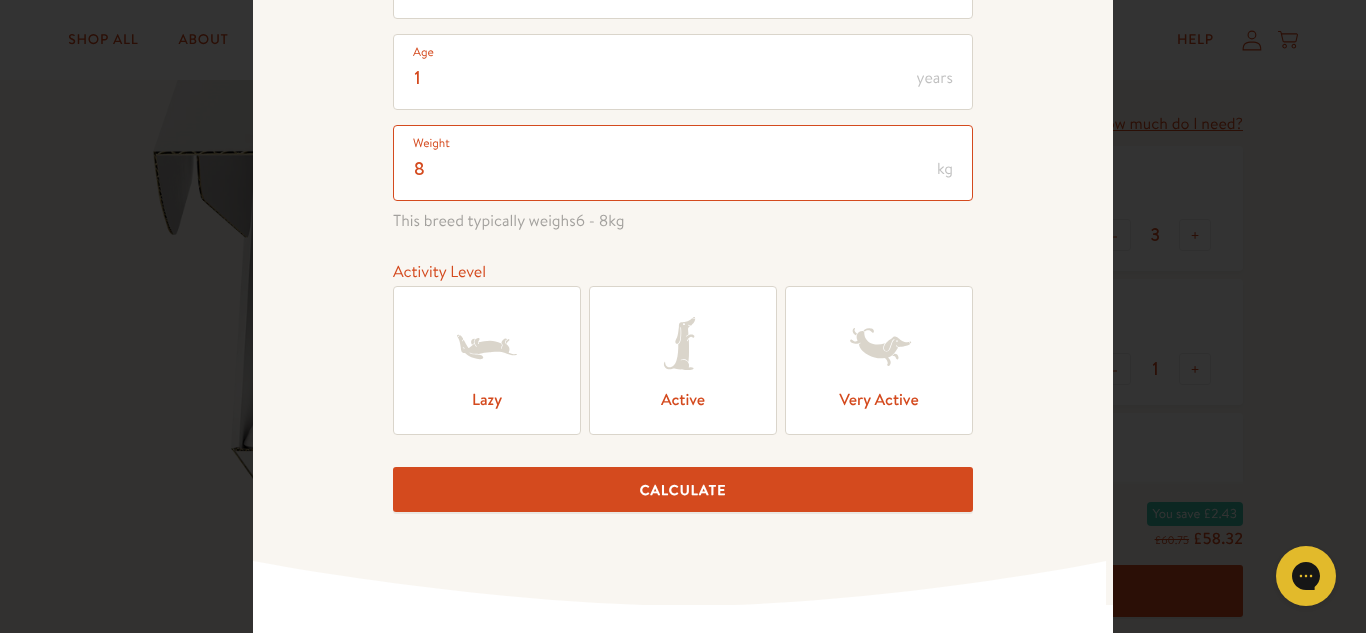 type on "8" 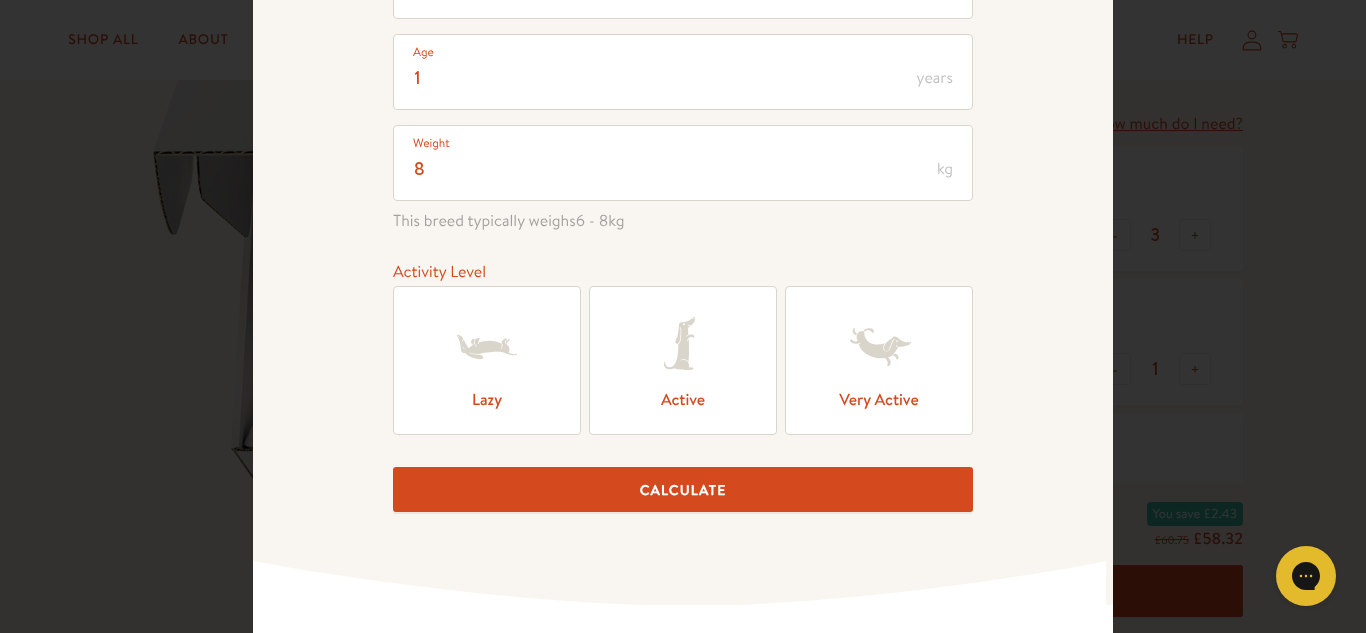 click 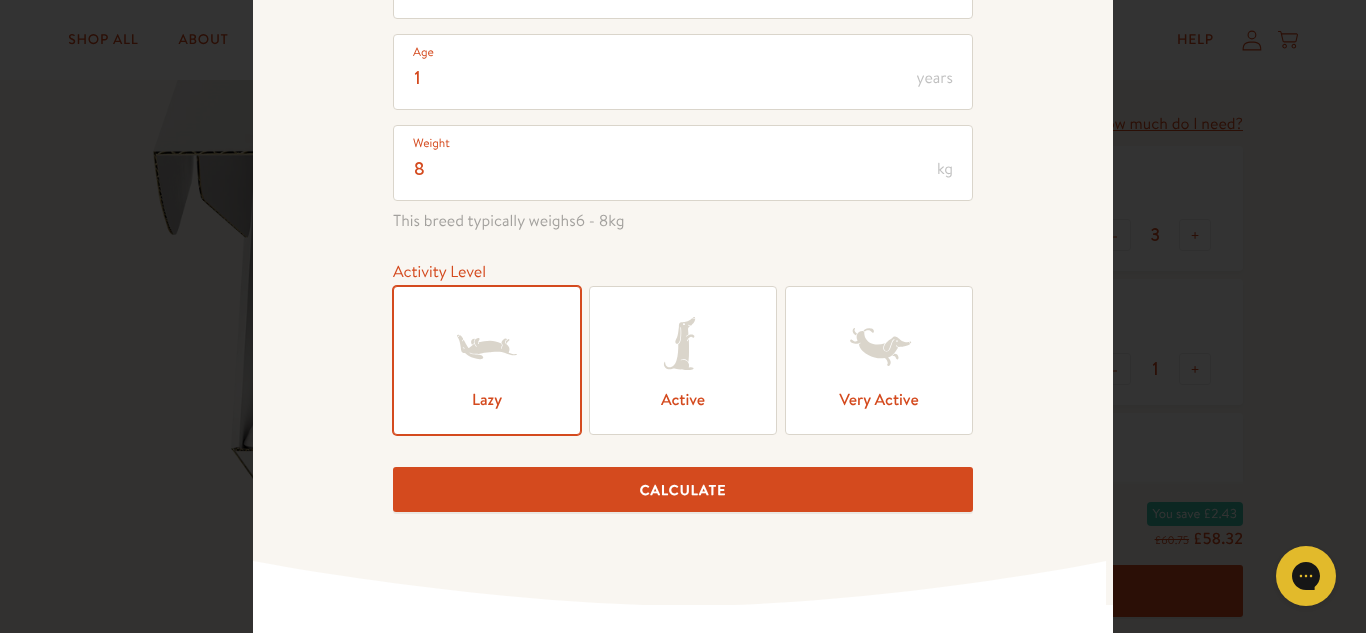 click on "Calculate" at bounding box center (683, 489) 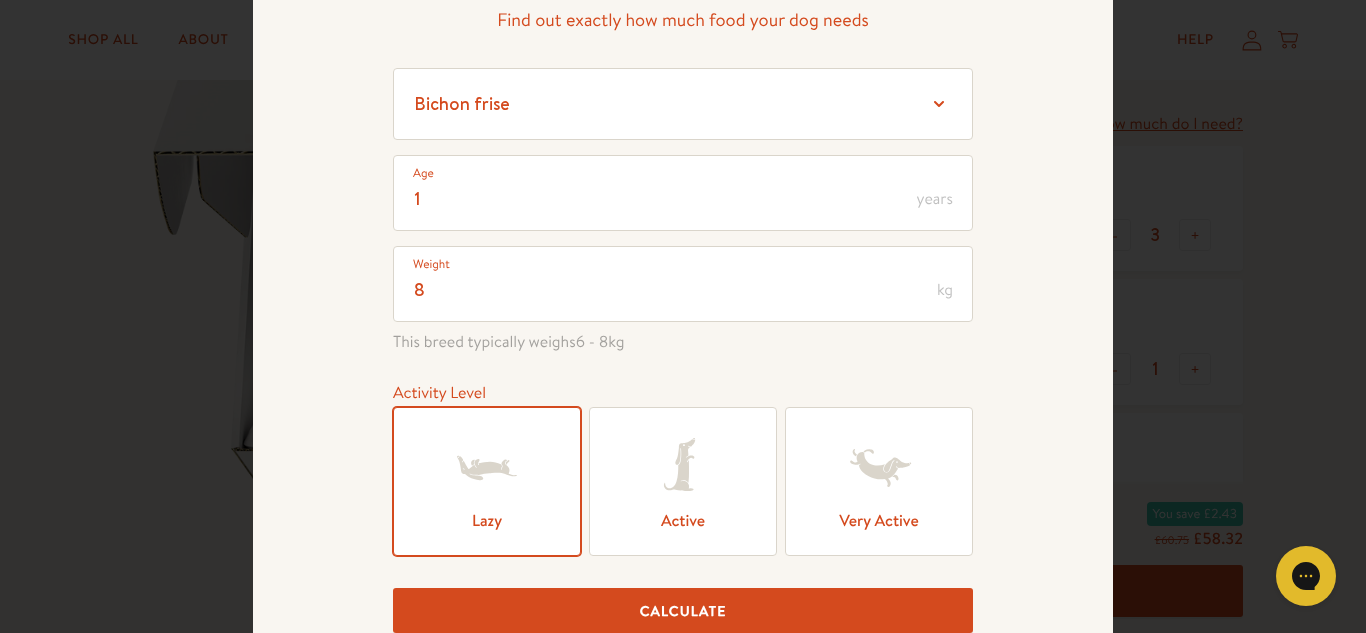 scroll, scrollTop: 0, scrollLeft: 0, axis: both 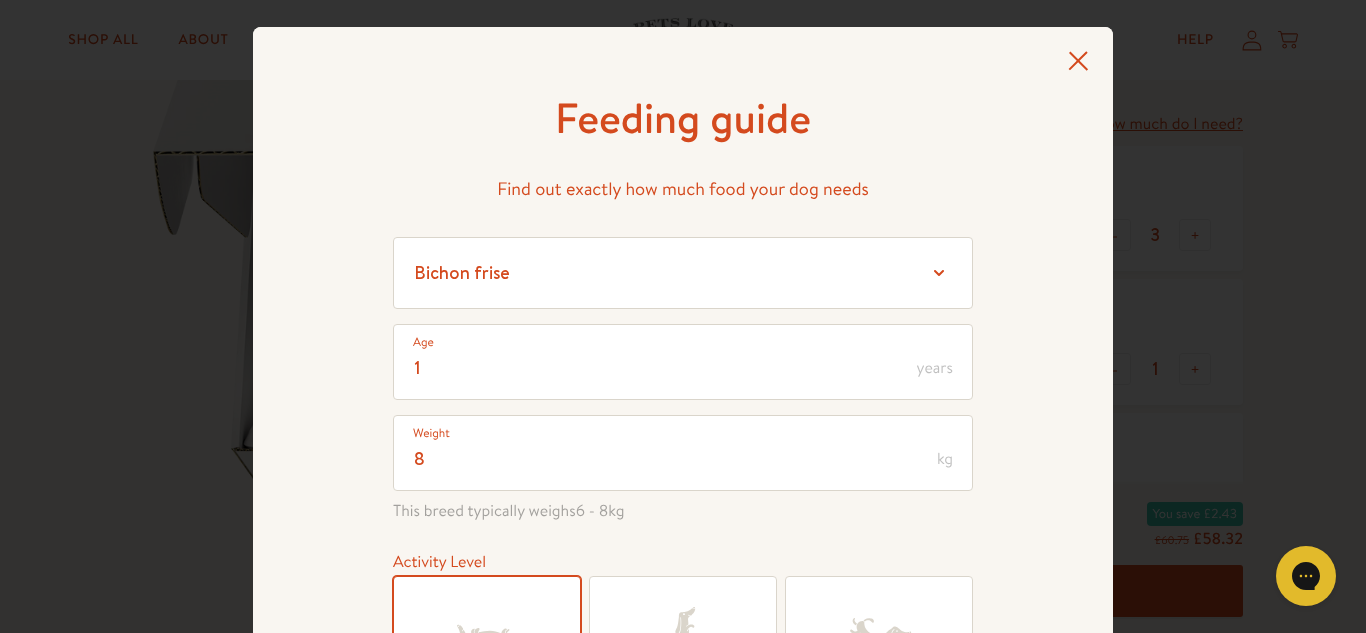 click 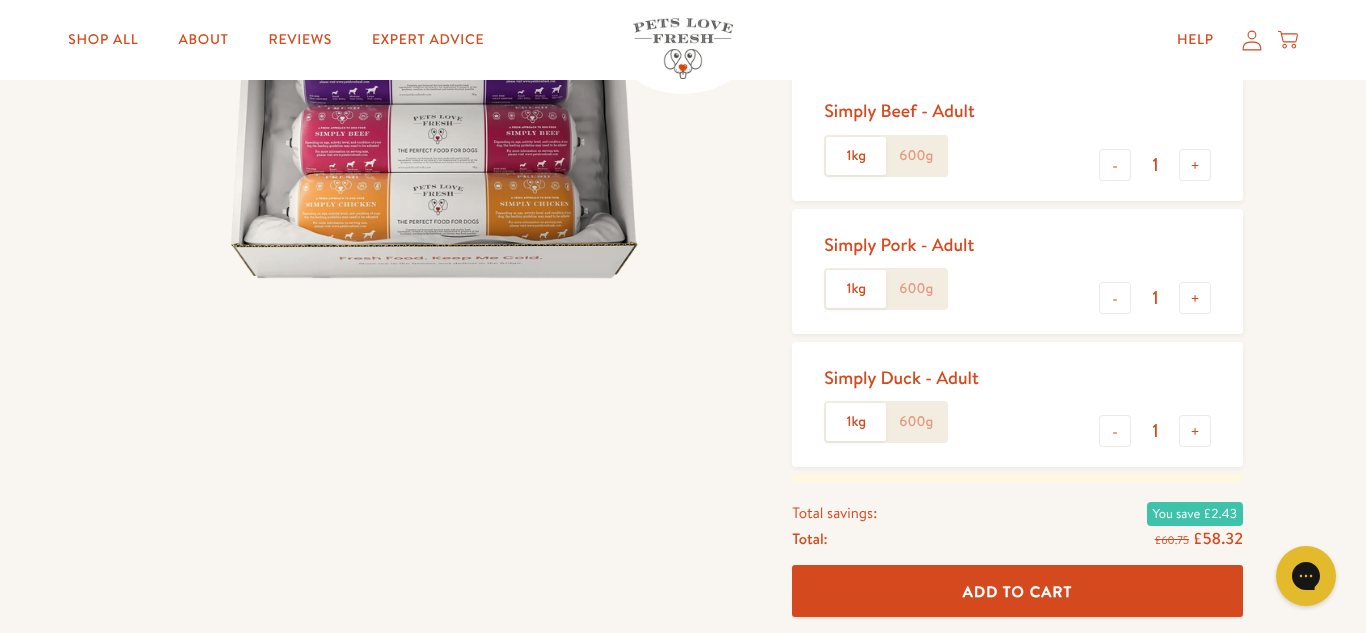scroll, scrollTop: 461, scrollLeft: 0, axis: vertical 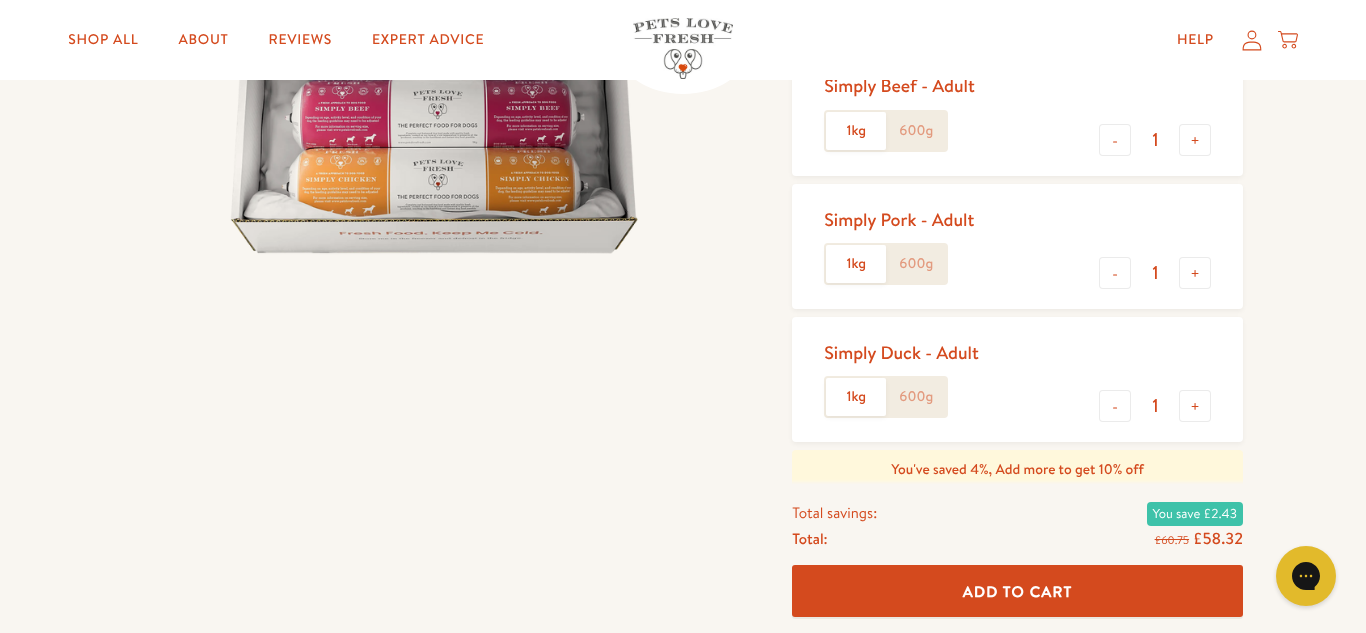click at bounding box center (449, 305) 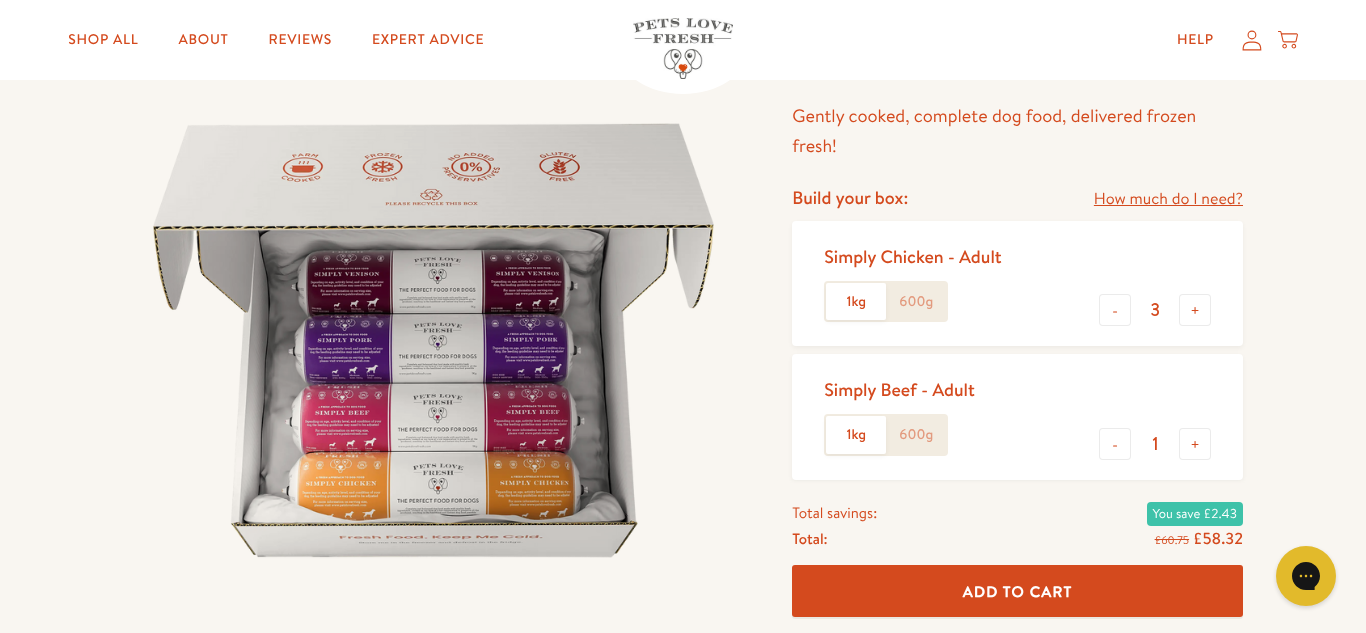 scroll, scrollTop: 0, scrollLeft: 0, axis: both 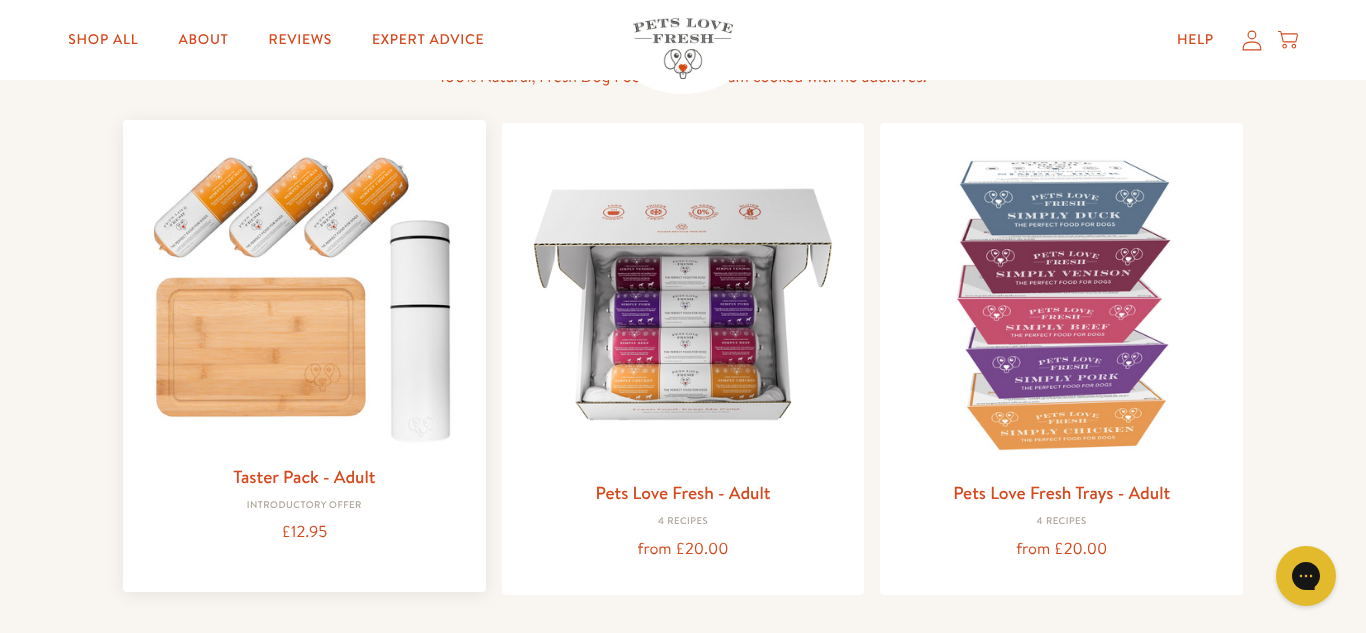 click at bounding box center [304, 294] 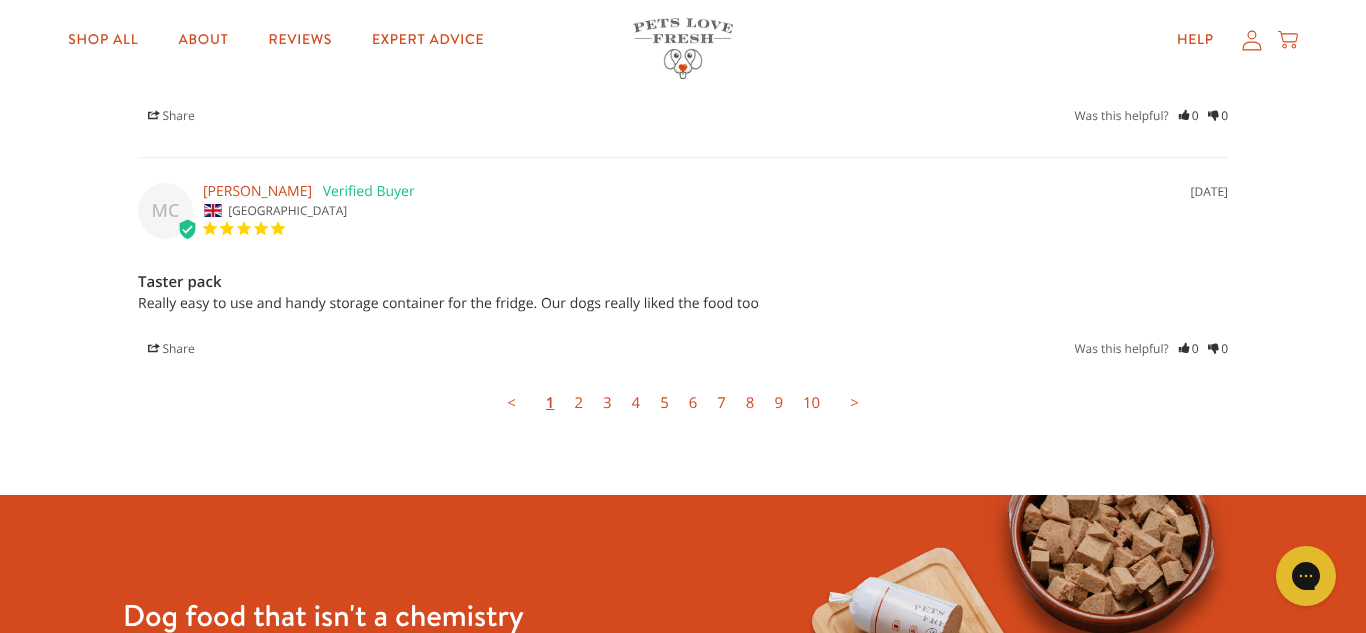 scroll, scrollTop: 5597, scrollLeft: 0, axis: vertical 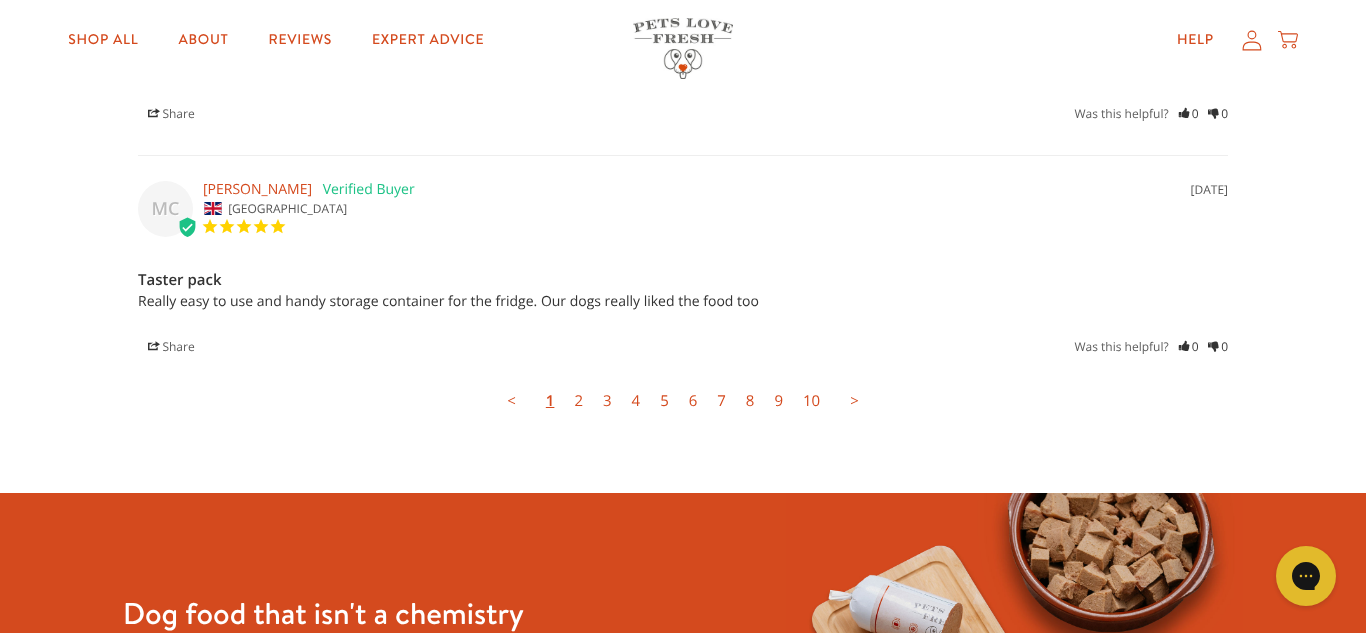 click on ">" at bounding box center (854, 401) 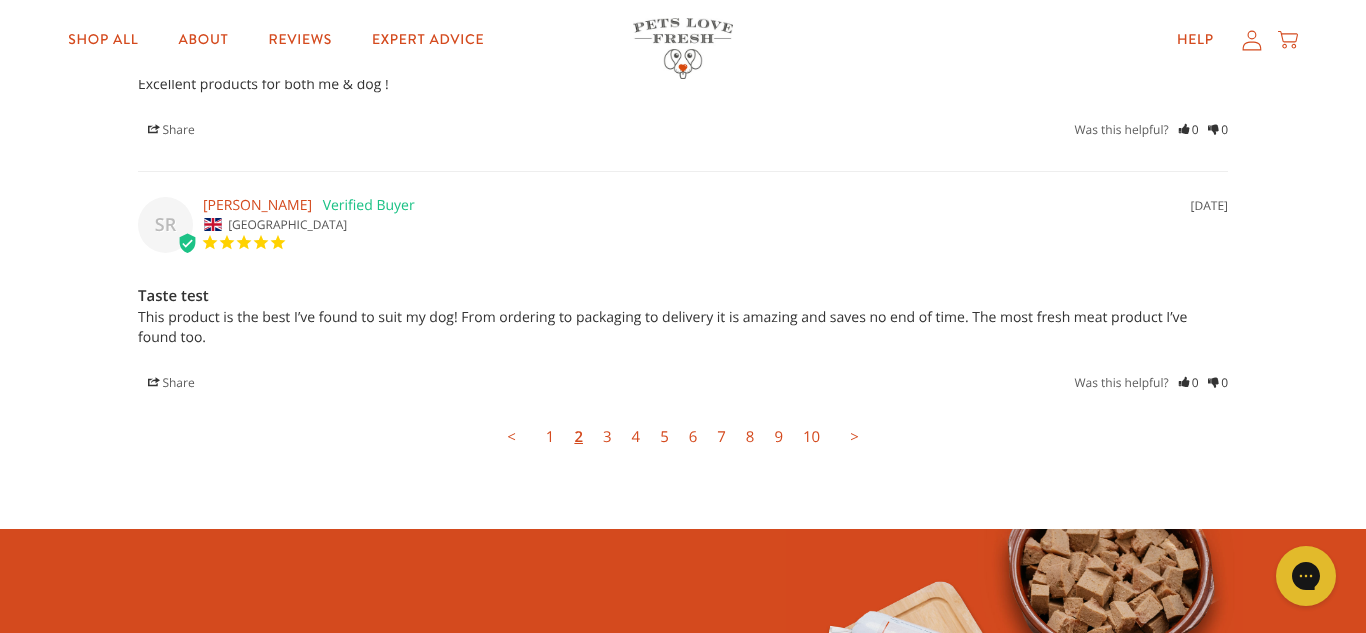 scroll, scrollTop: 5506, scrollLeft: 0, axis: vertical 